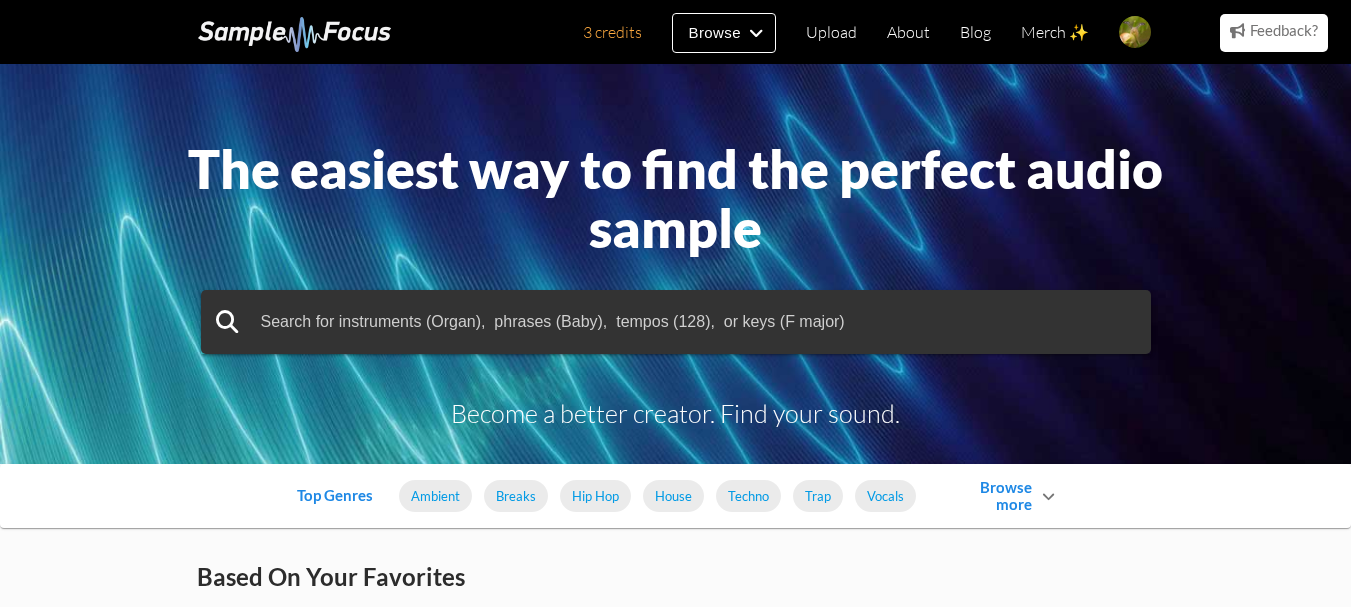 scroll, scrollTop: 0, scrollLeft: 0, axis: both 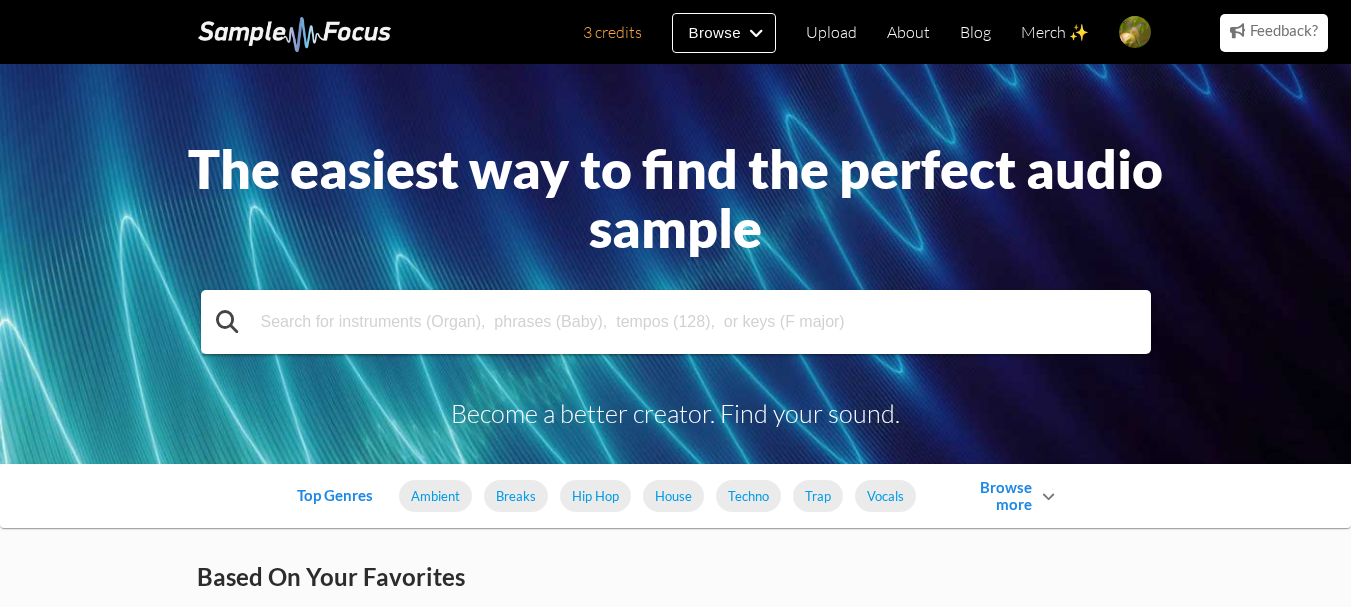 click at bounding box center (676, 322) 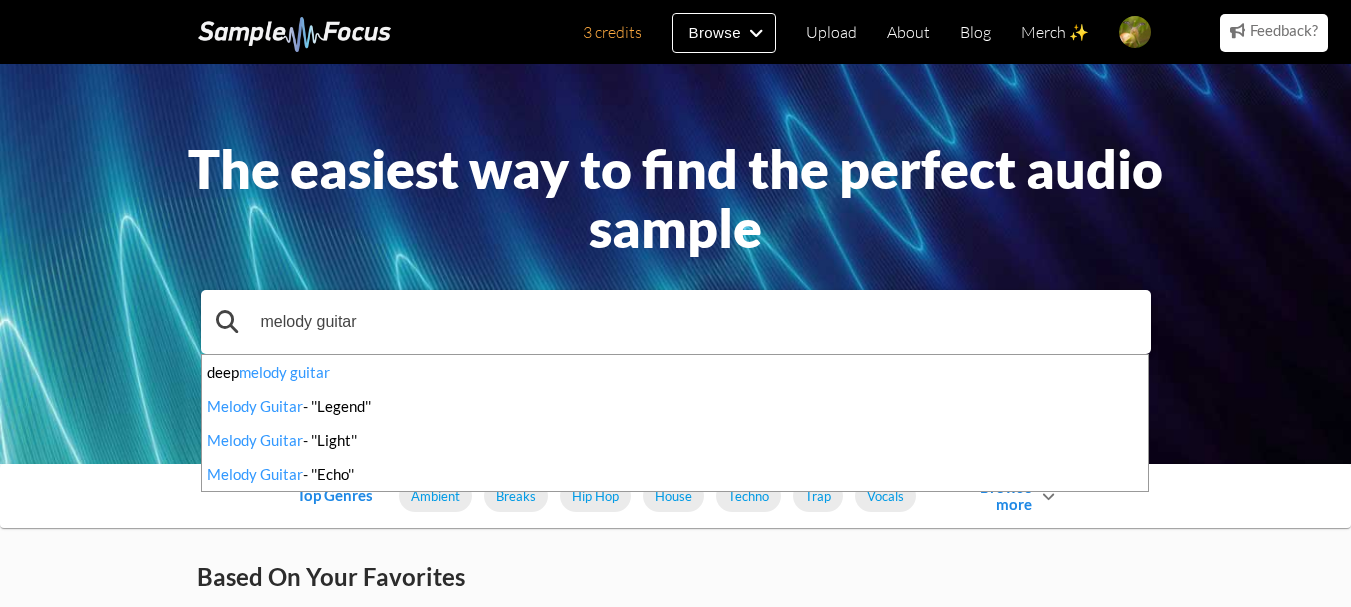 type on "melody guitar" 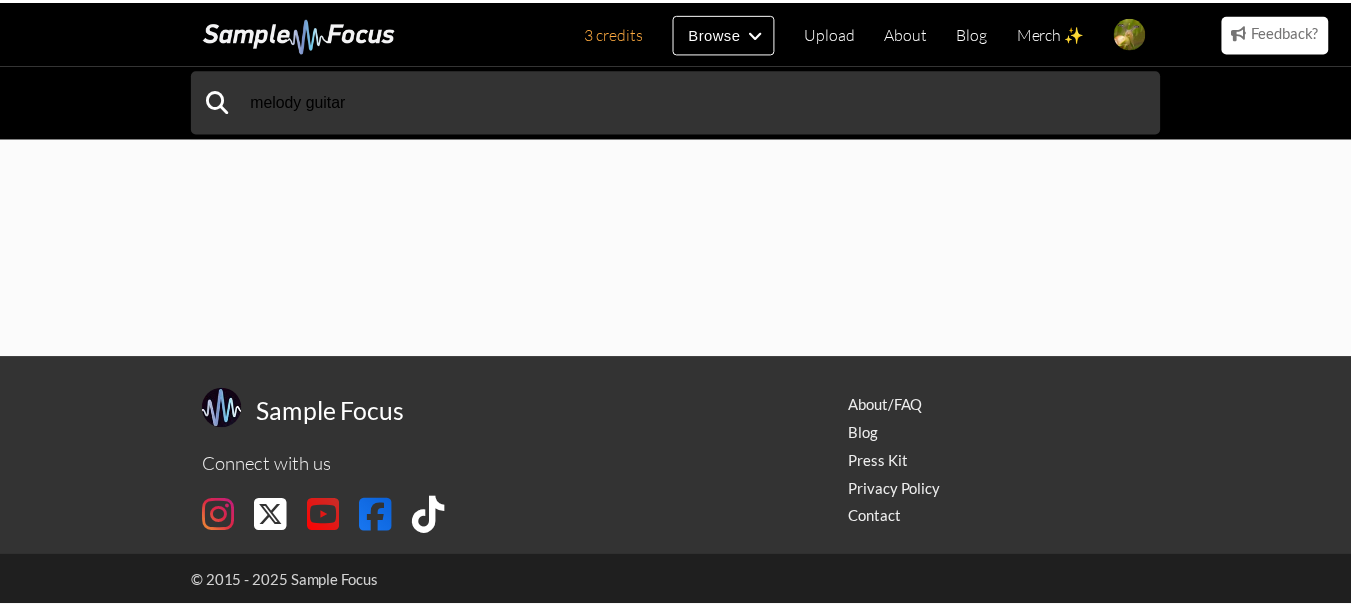scroll, scrollTop: 0, scrollLeft: 0, axis: both 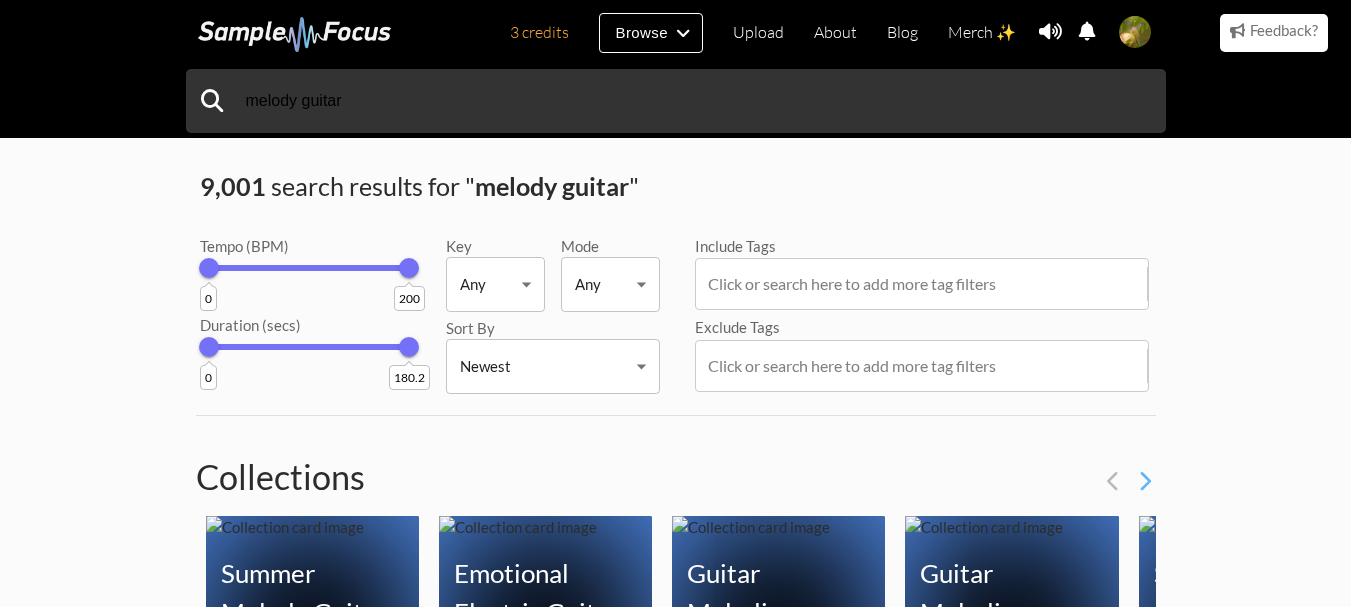 click on "3 credits
Browse
Upload
About
Blog
Merch ✨
Notifications Settings You have no notifications. View all notifications
Account
Subscription
Analytics
Notifications
Notification Settings
Log Out
3 credits
Categories
Tags
Collections
Upload
About
Blog
Merch ✨
Account
Subscription
Analytics
Log Out" at bounding box center (675, 1480) 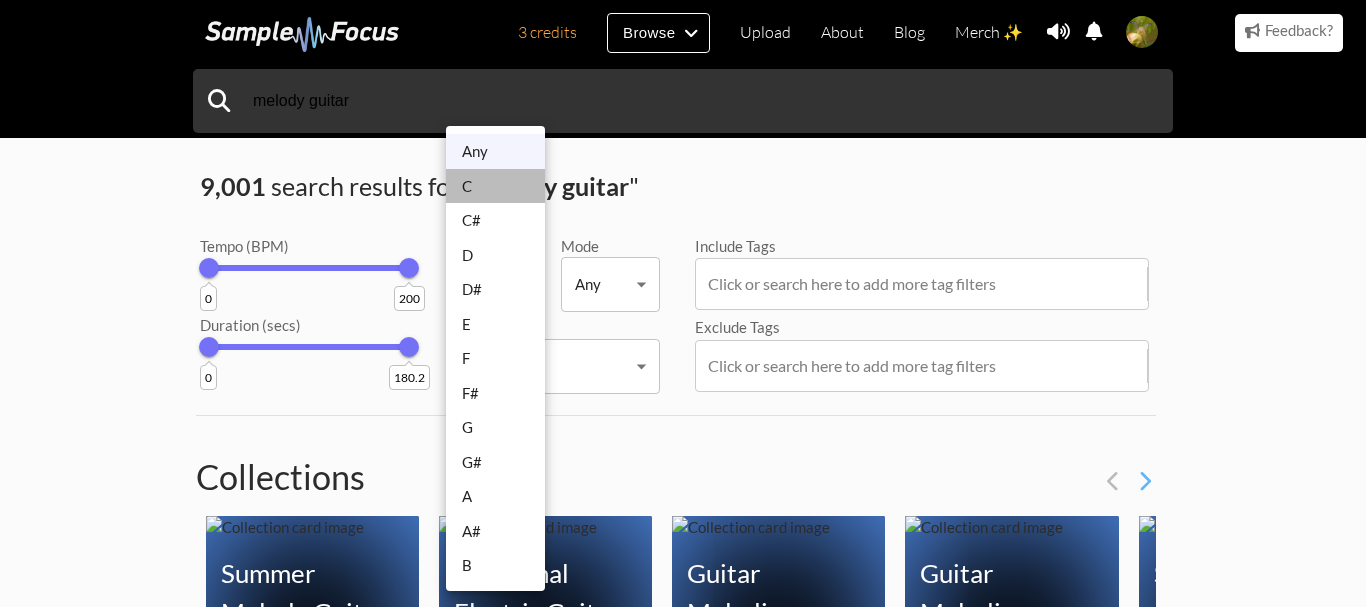 click on "C" at bounding box center [495, 186] 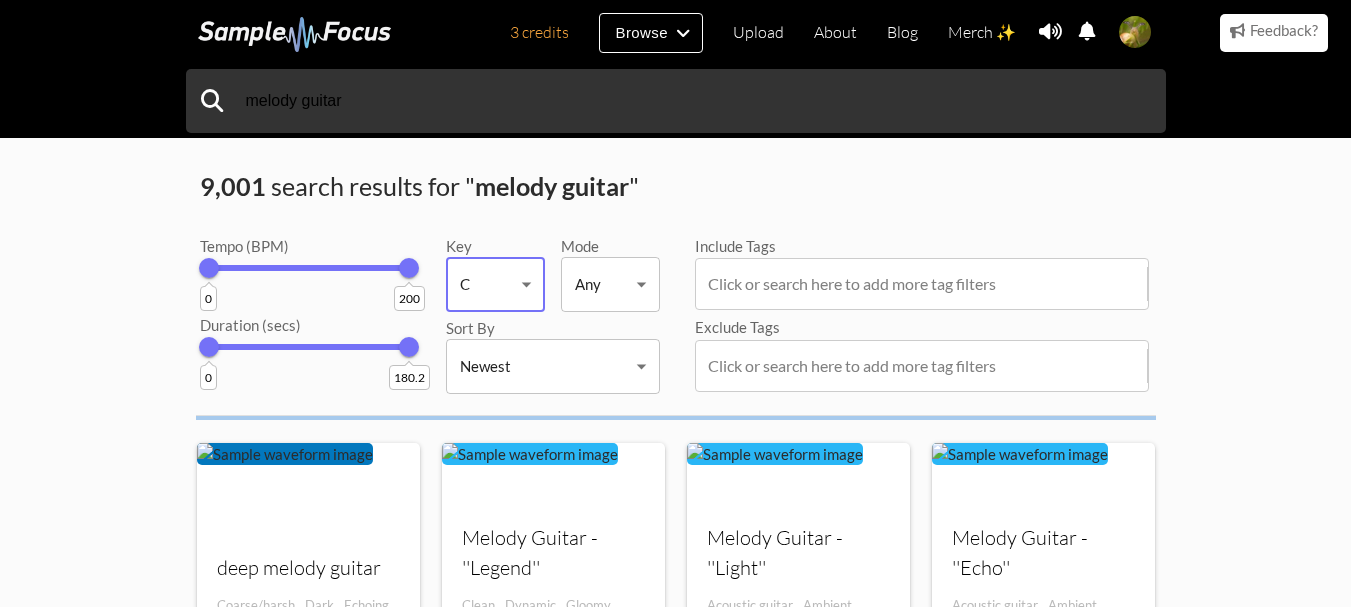 click on "Any C C# D D# E F F# G G# A A# B" at bounding box center (675, 303) 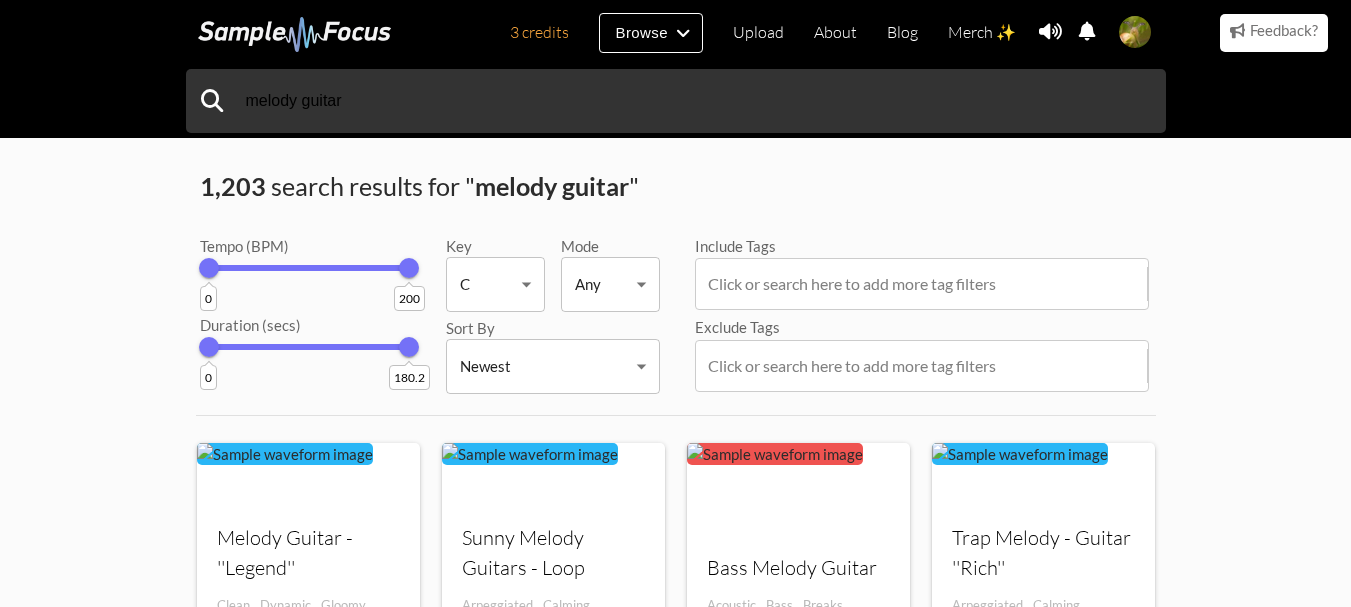 click on "3 credits
Browse
Upload
About
Blog
Merch ✨
Notifications Settings You have no notifications. View all notifications
Account
Subscription
Analytics
Notifications
Notification Settings
Log Out
3 credits
Categories
Tags
Collections
Upload
About
Blog
Merch ✨
Account
Subscription
Analytics
Log Out" at bounding box center [675, 1252] 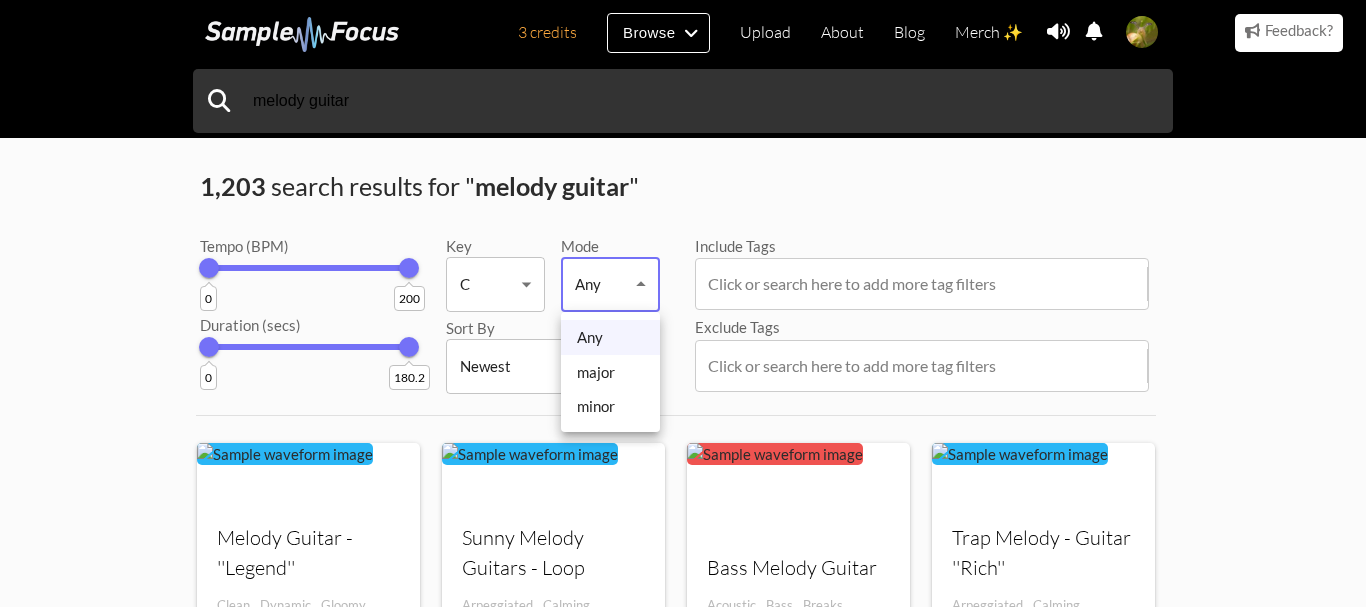 click on "major" at bounding box center (610, 372) 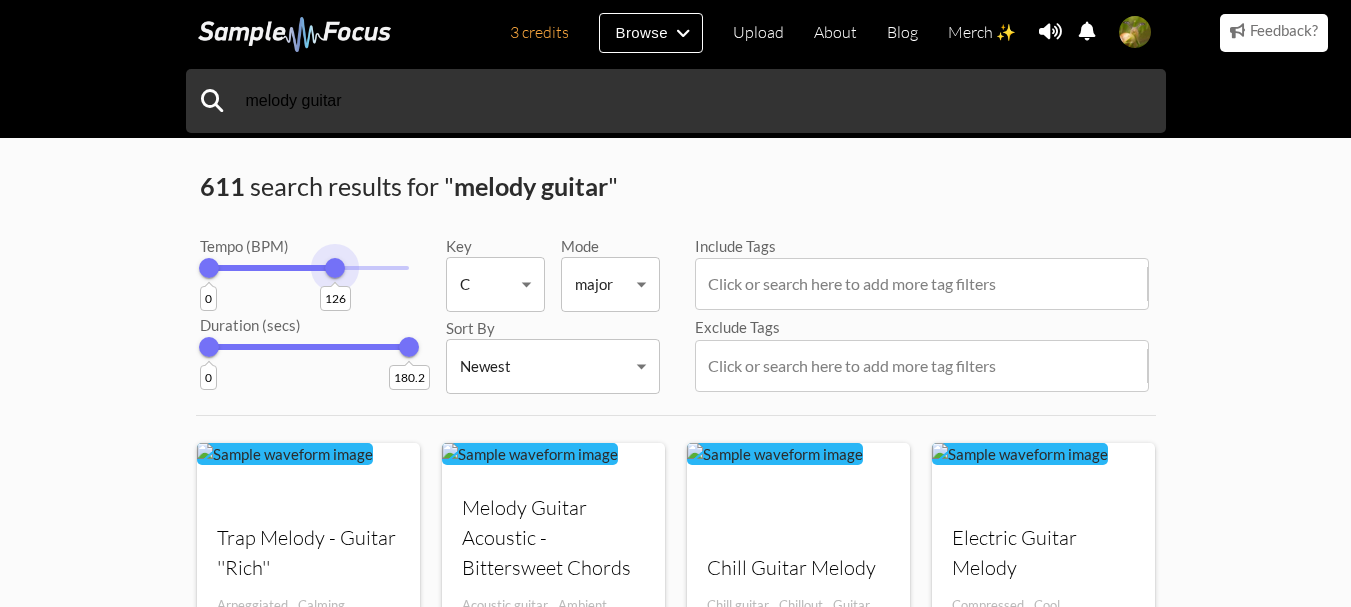 drag, startPoint x: 417, startPoint y: 266, endPoint x: 398, endPoint y: 265, distance: 19.026299 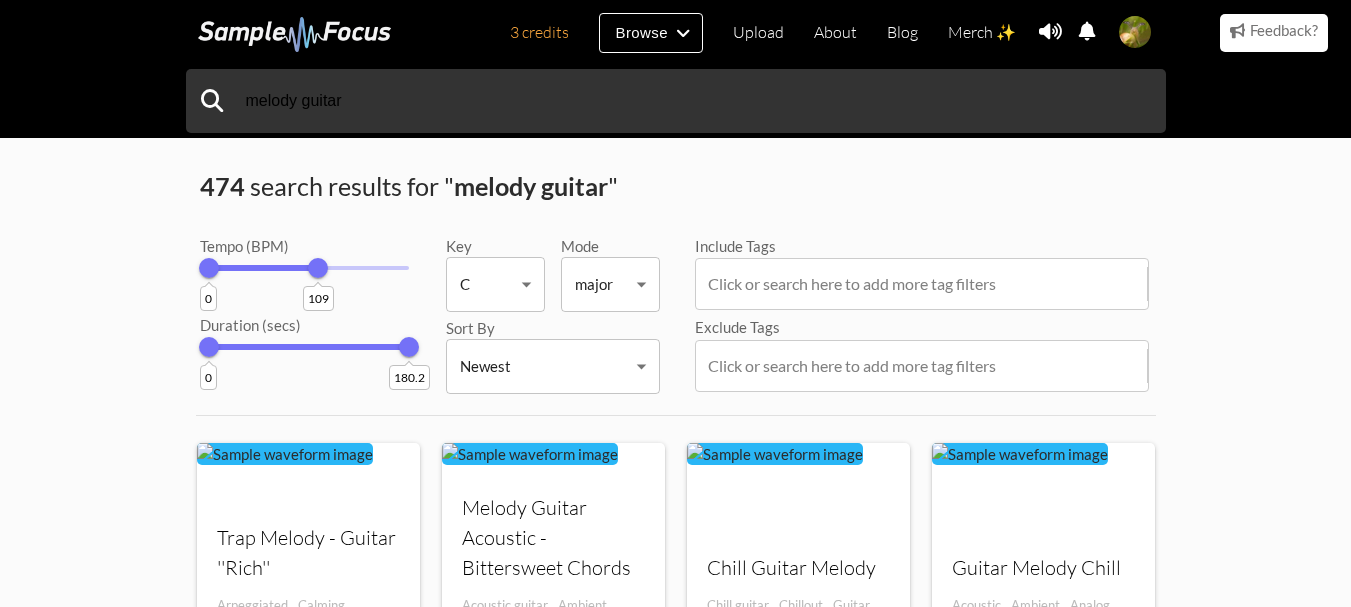 drag, startPoint x: 362, startPoint y: 263, endPoint x: 318, endPoint y: 284, distance: 48.754486 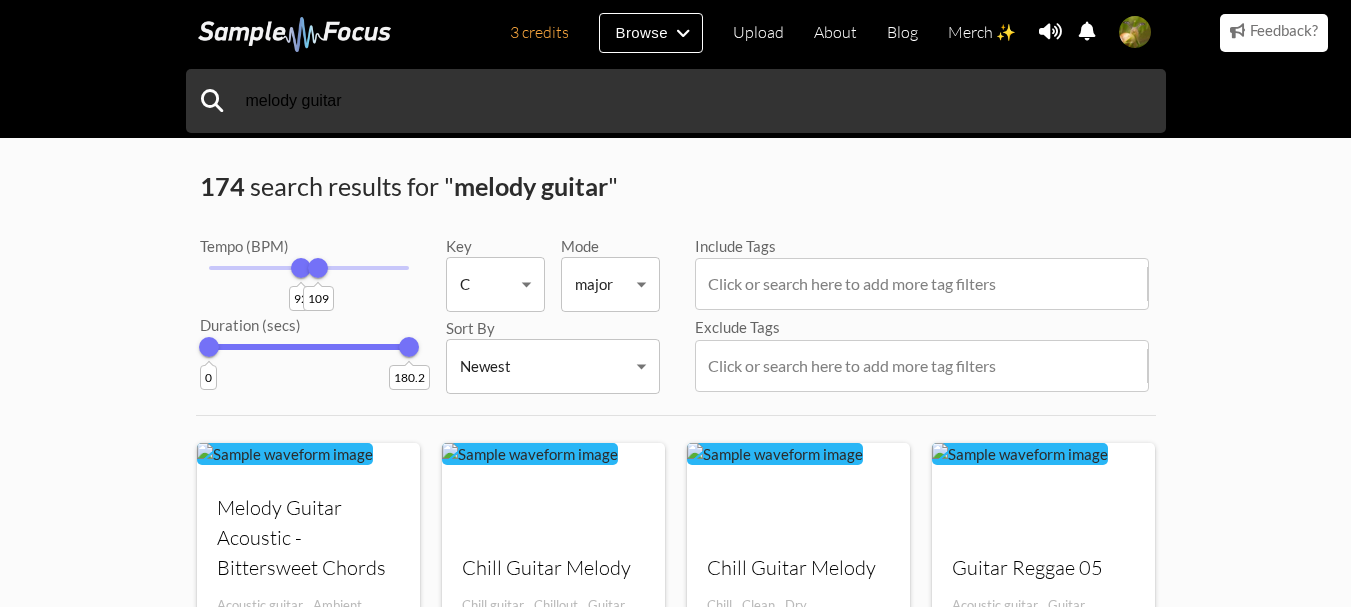 drag, startPoint x: 208, startPoint y: 269, endPoint x: 301, endPoint y: 306, distance: 100.08996 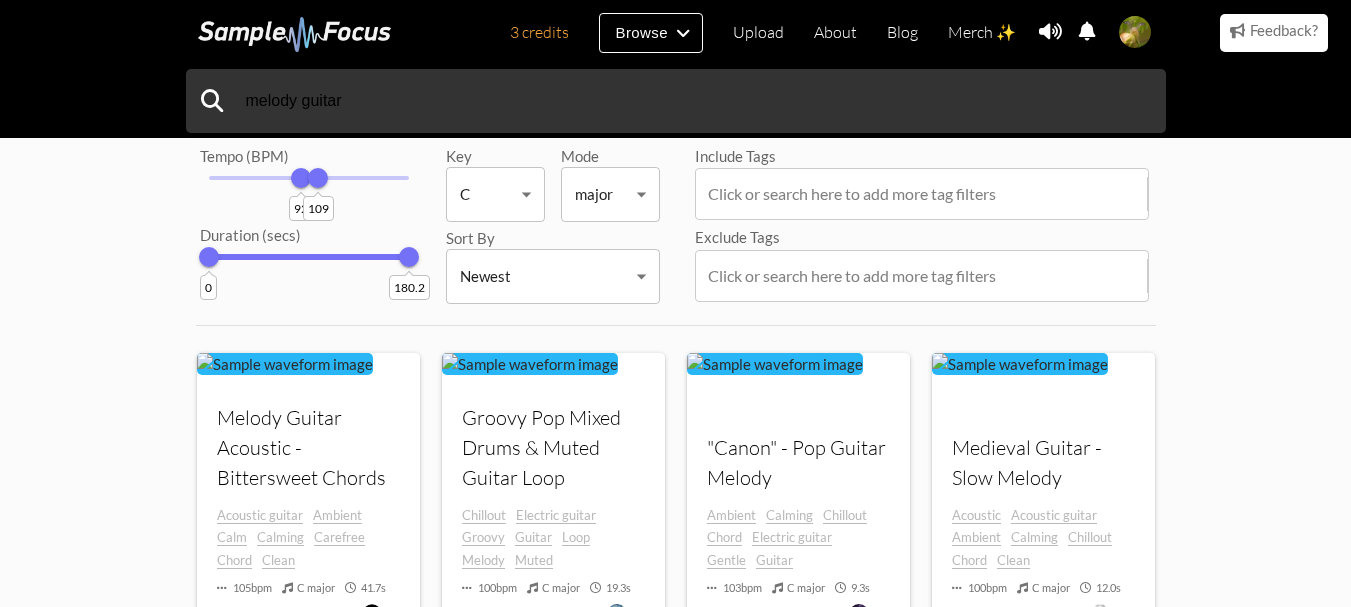 scroll, scrollTop: 0, scrollLeft: 0, axis: both 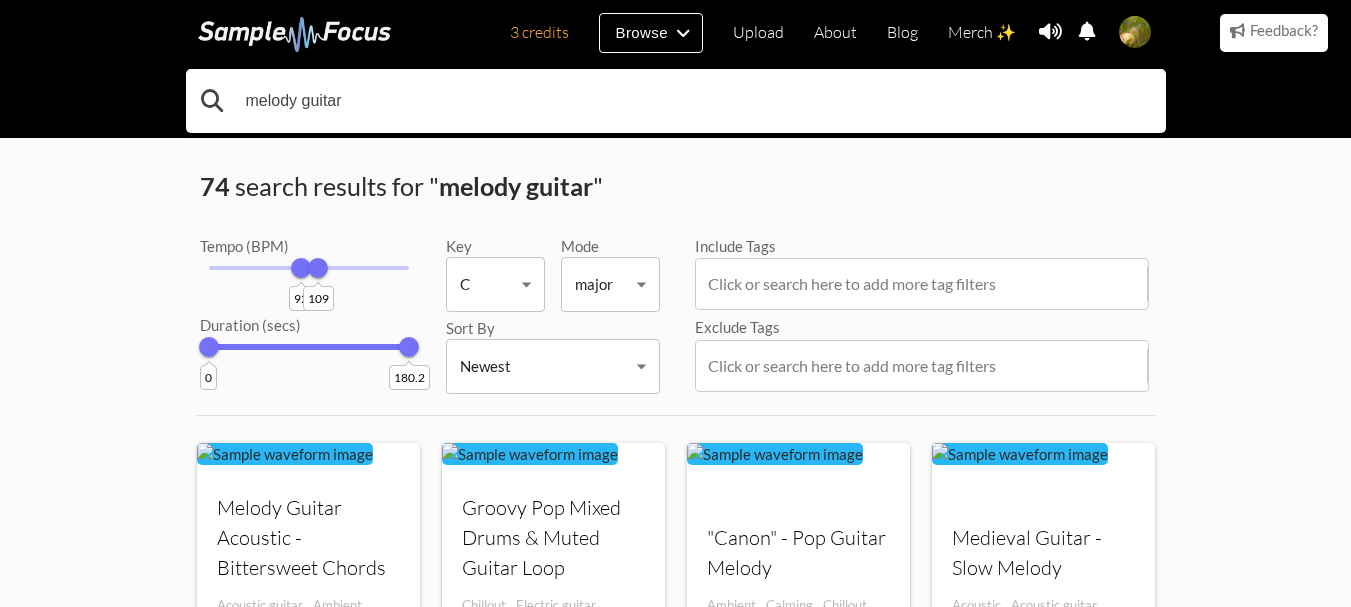 click on "melody guitar" at bounding box center [676, 101] 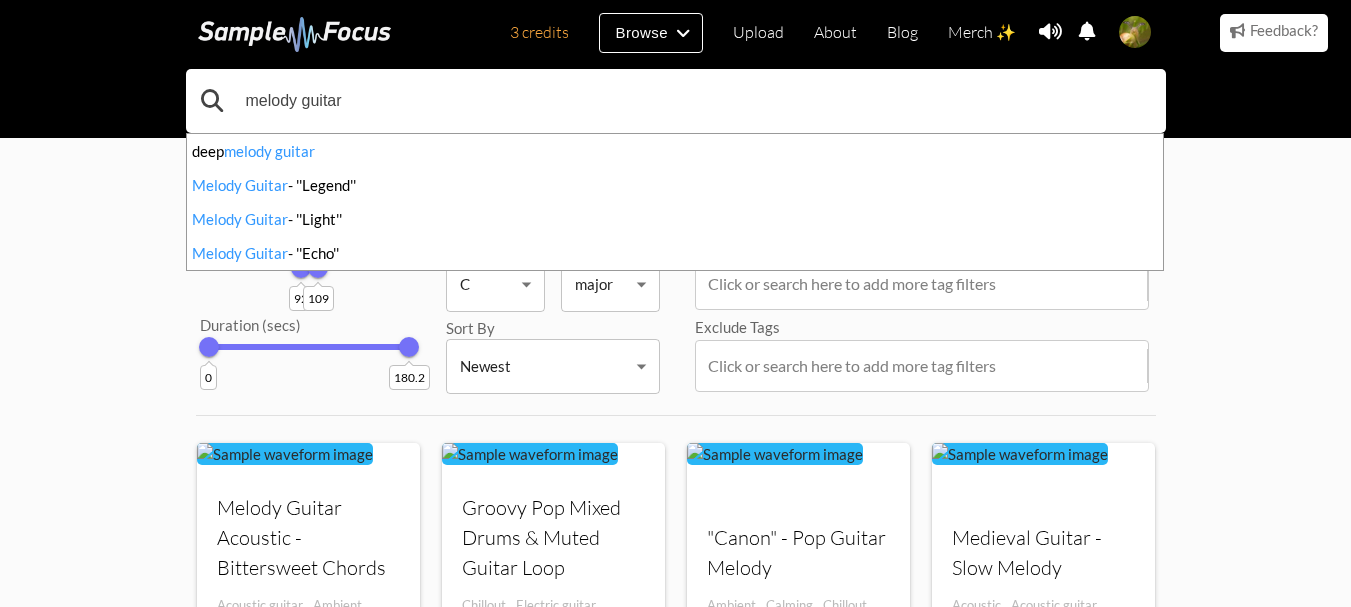 click on "melody guitar" at bounding box center [676, 101] 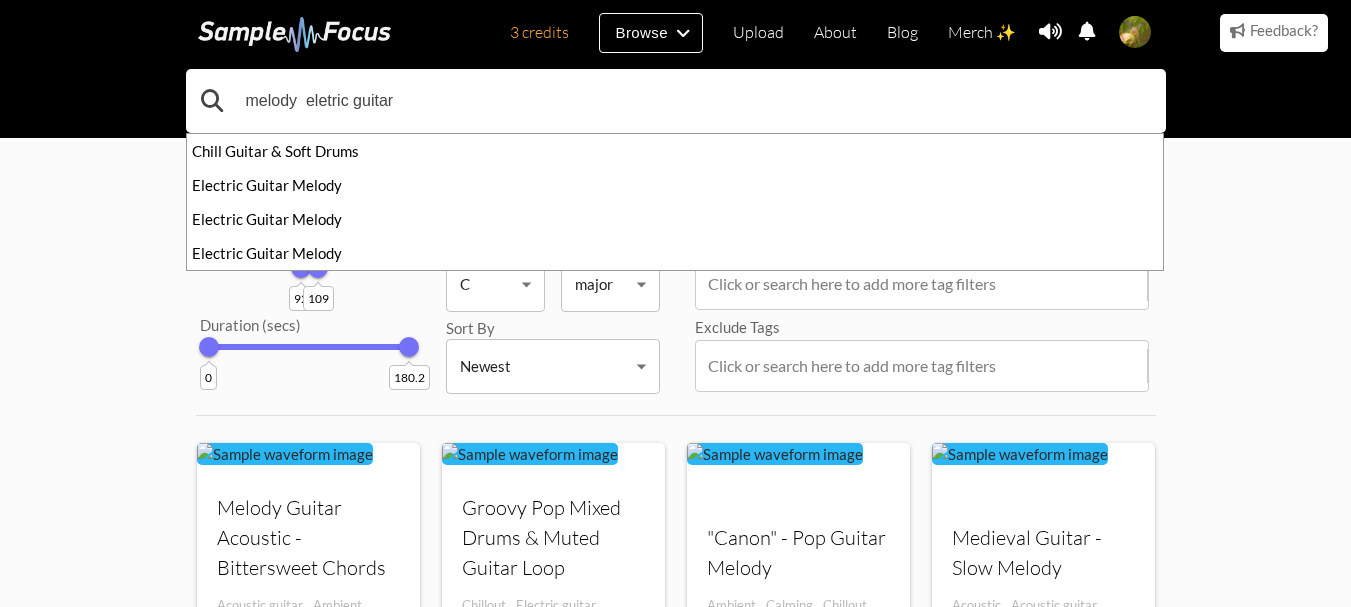 type on "melody  eletric guitar" 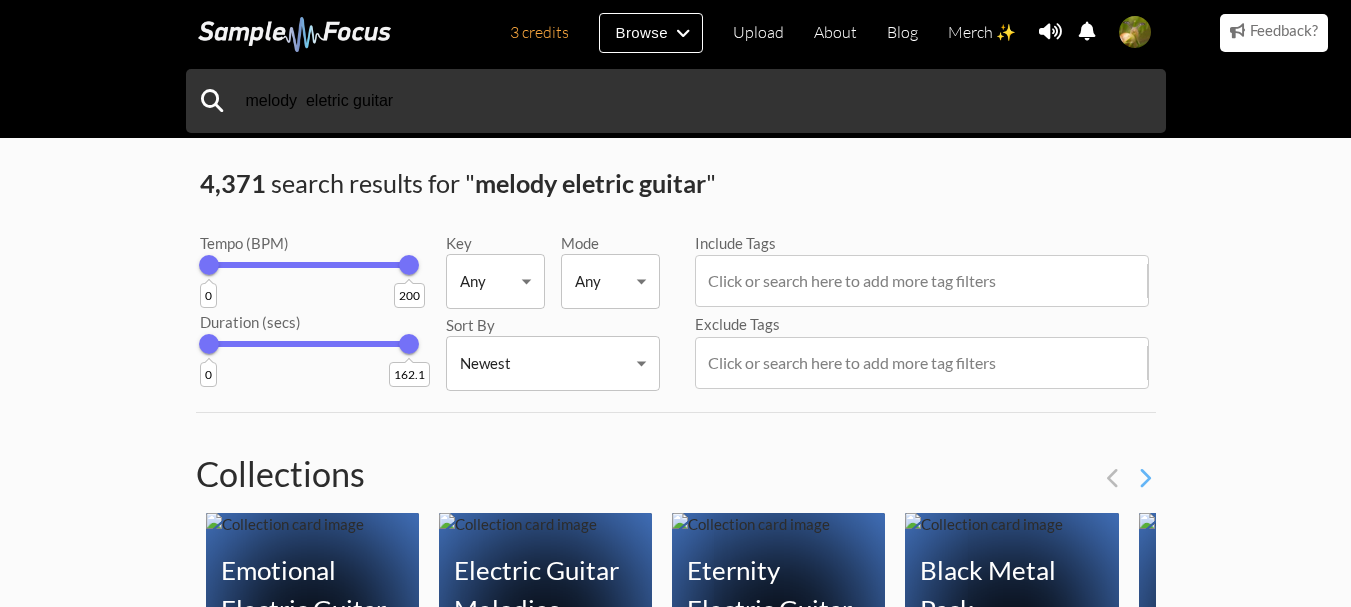 scroll, scrollTop: 0, scrollLeft: 0, axis: both 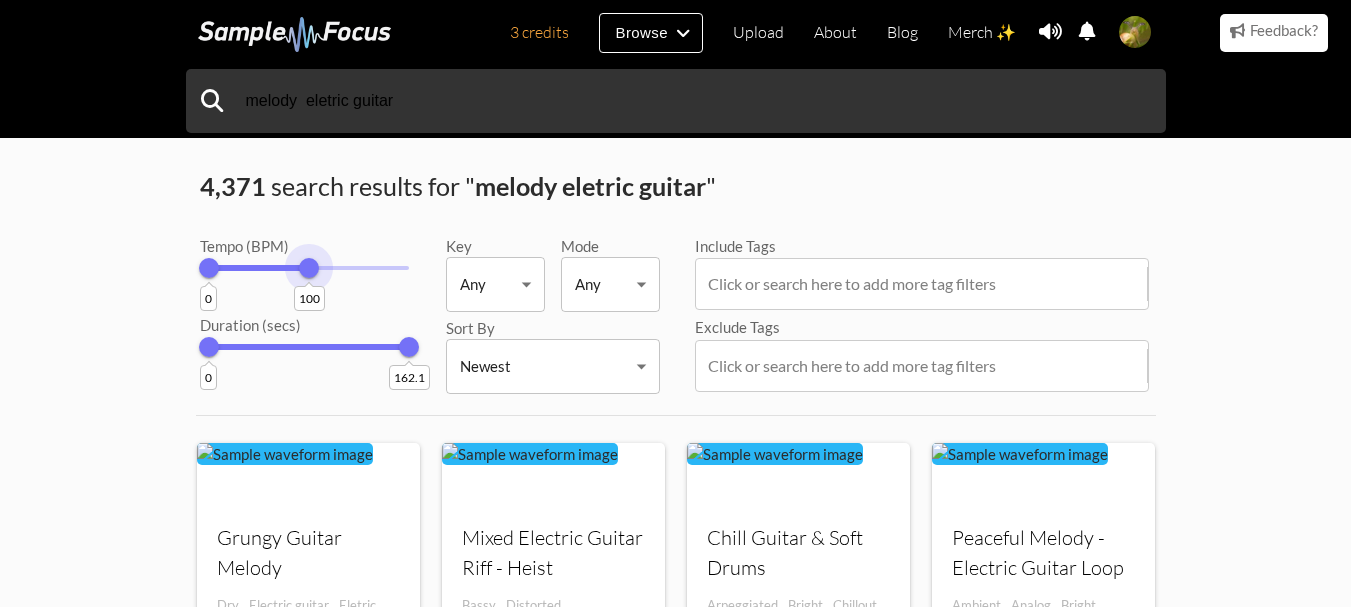 drag, startPoint x: 351, startPoint y: 271, endPoint x: 309, endPoint y: 243, distance: 50.47772 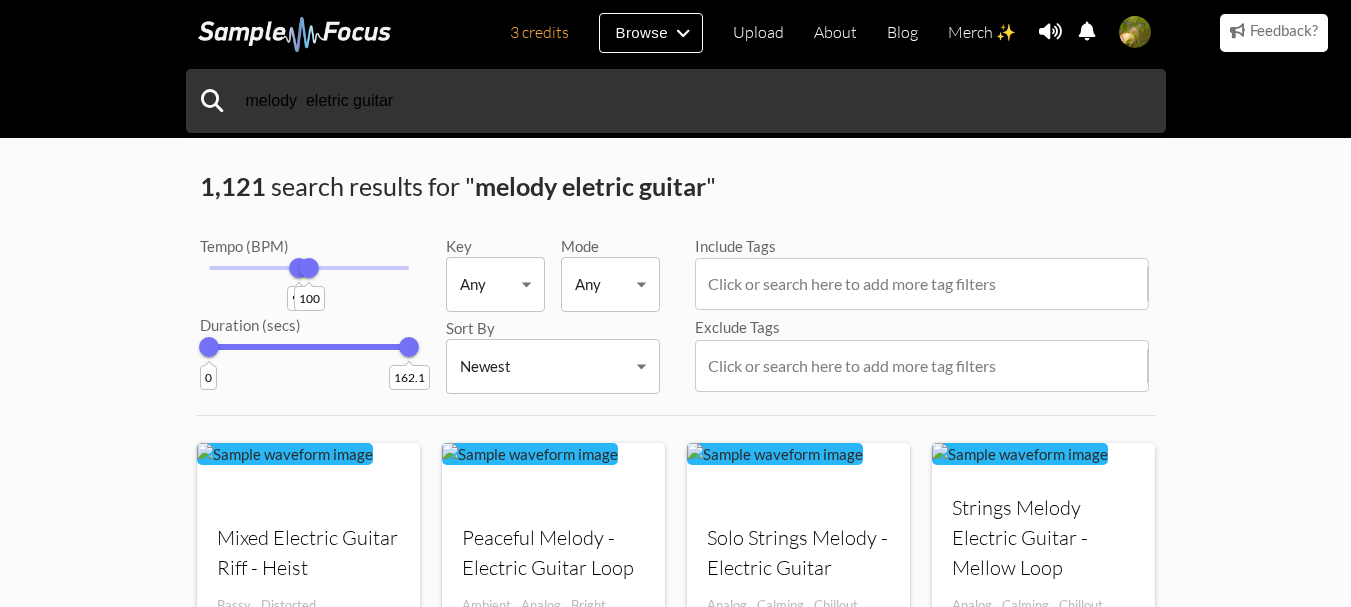 drag, startPoint x: 212, startPoint y: 265, endPoint x: 299, endPoint y: 264, distance: 87.005745 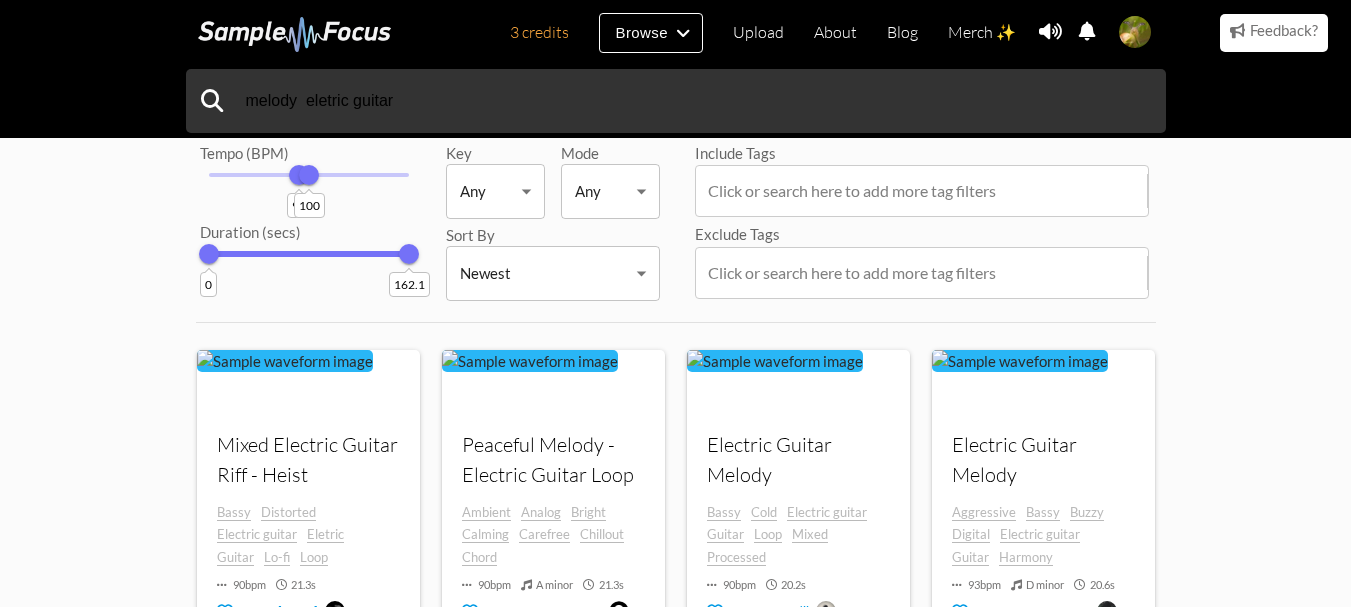 scroll, scrollTop: 0, scrollLeft: 0, axis: both 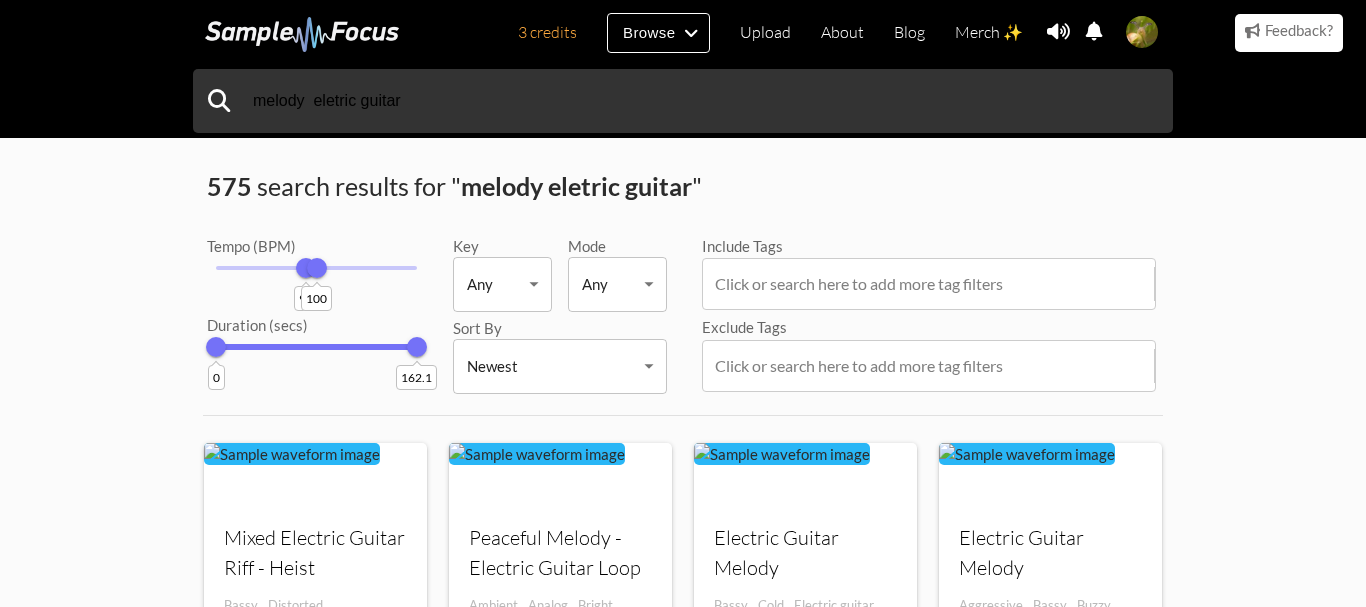click on "3 credits
Browse
Upload
About
Blog
Merch ✨
Notifications Settings You have no notifications. View all notifications
Account
Subscription
Analytics
Notifications
Notification Settings
Log Out
3 credits
Categories
Tags
Collections
Upload
About
Blog
Merch ✨
Account
Subscription
Analytics
Log Out" at bounding box center [683, 1252] 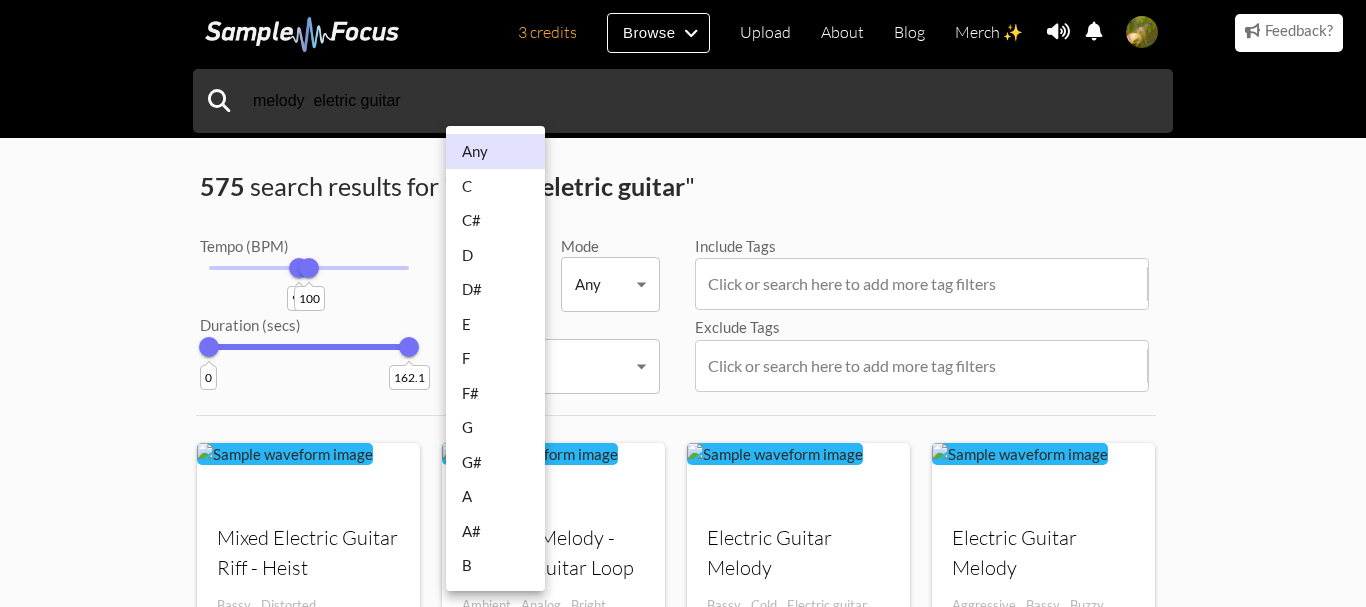 click at bounding box center (683, 303) 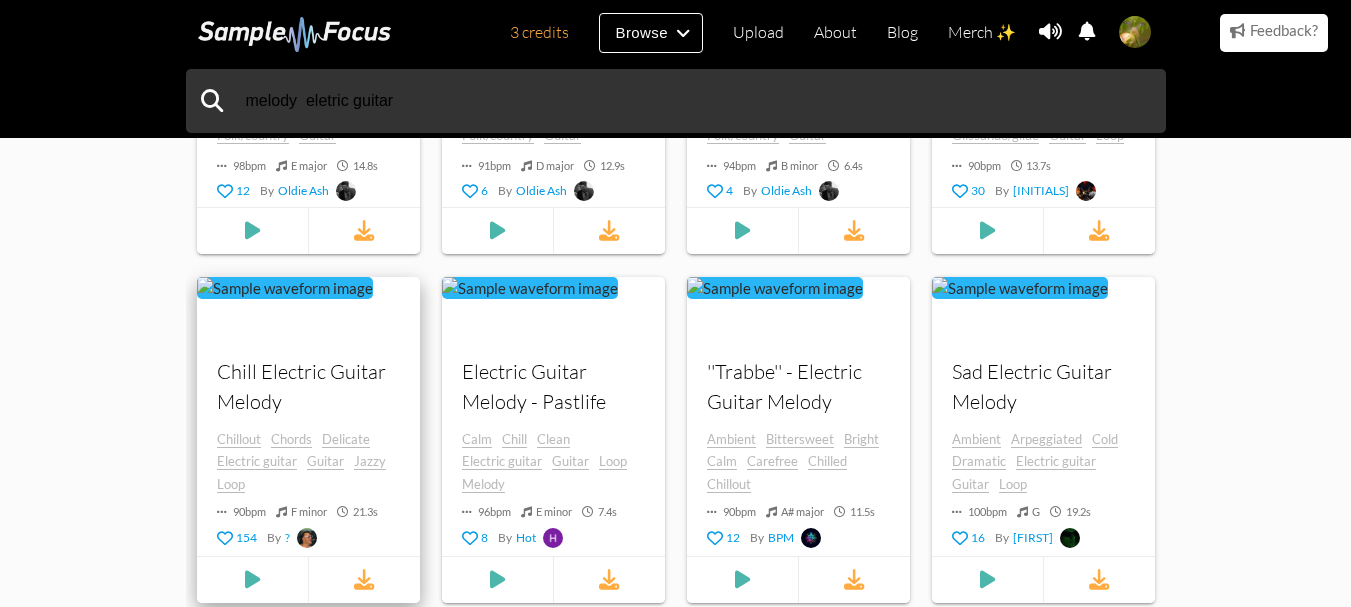 scroll, scrollTop: 1600, scrollLeft: 0, axis: vertical 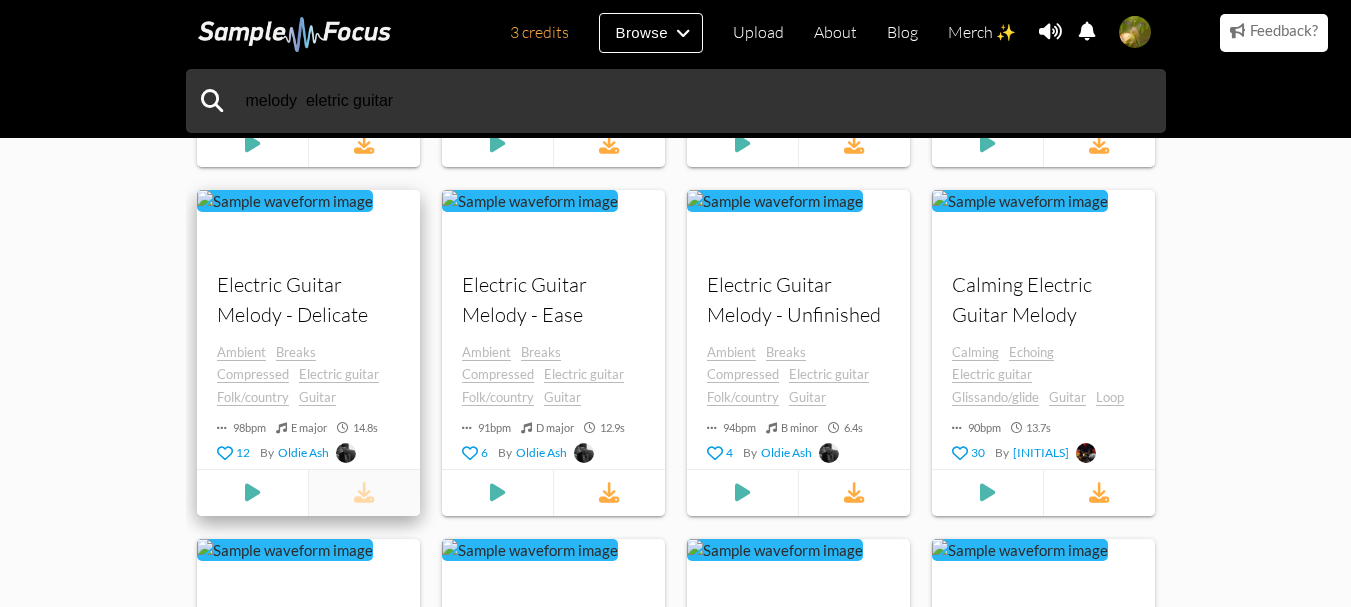 click at bounding box center (363, 492) 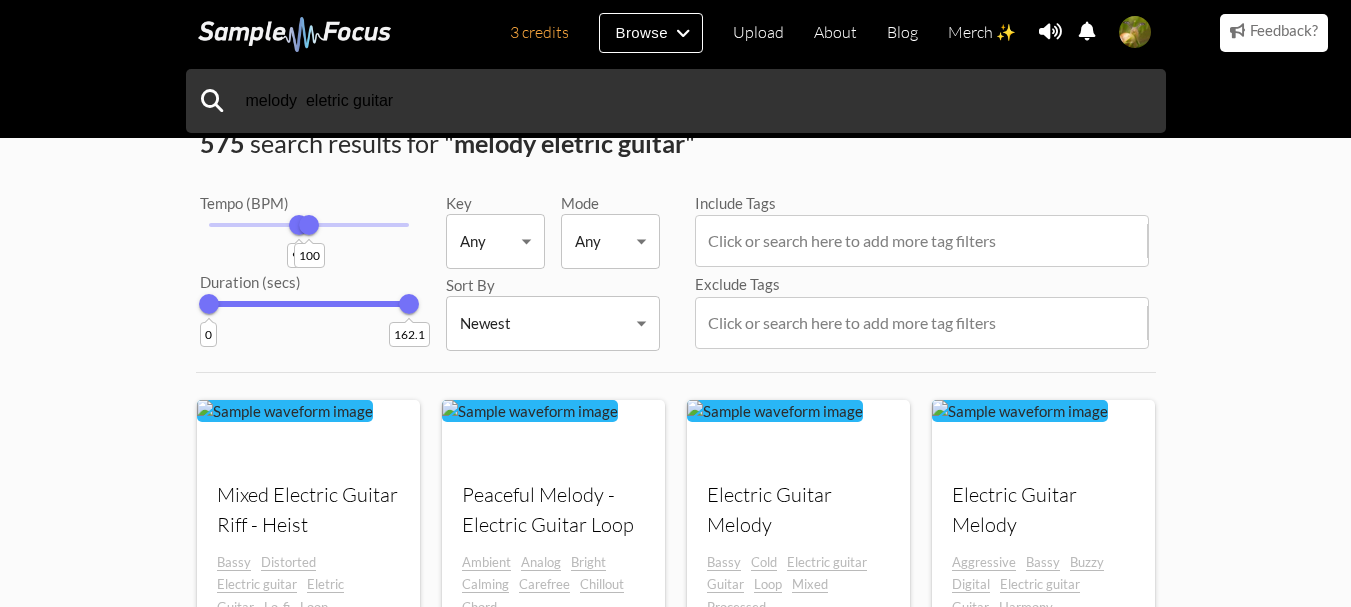 scroll, scrollTop: 0, scrollLeft: 0, axis: both 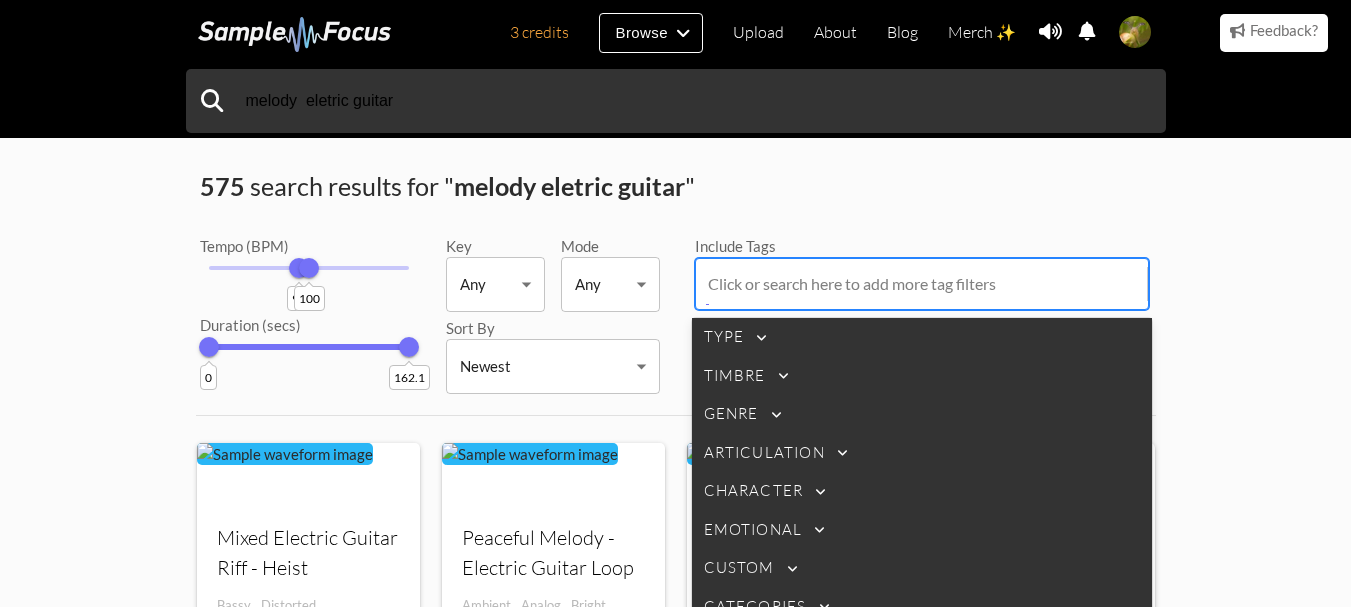 click at bounding box center (926, 284) 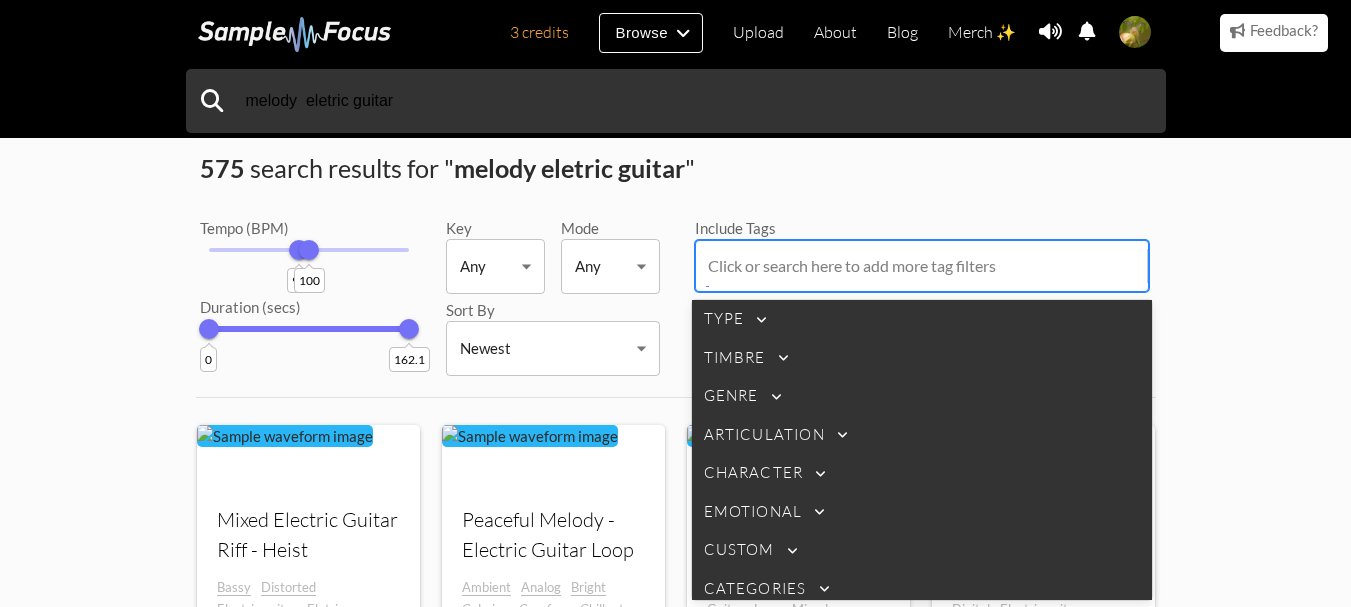 scroll, scrollTop: 19, scrollLeft: 0, axis: vertical 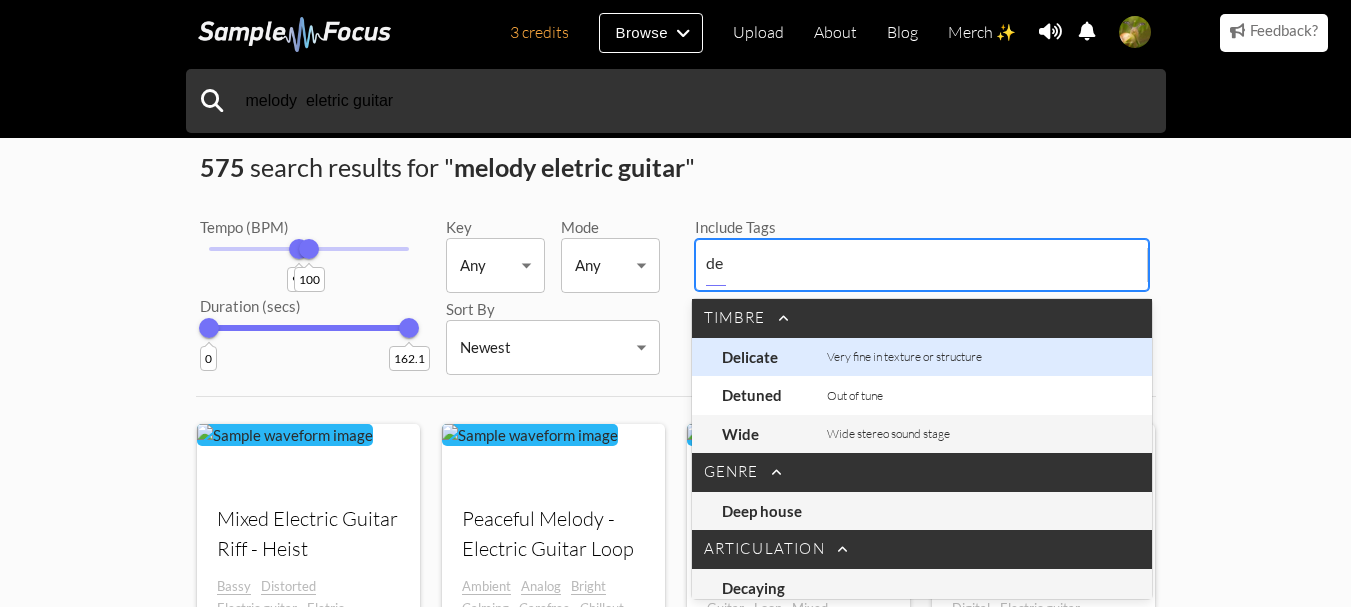 type on "del" 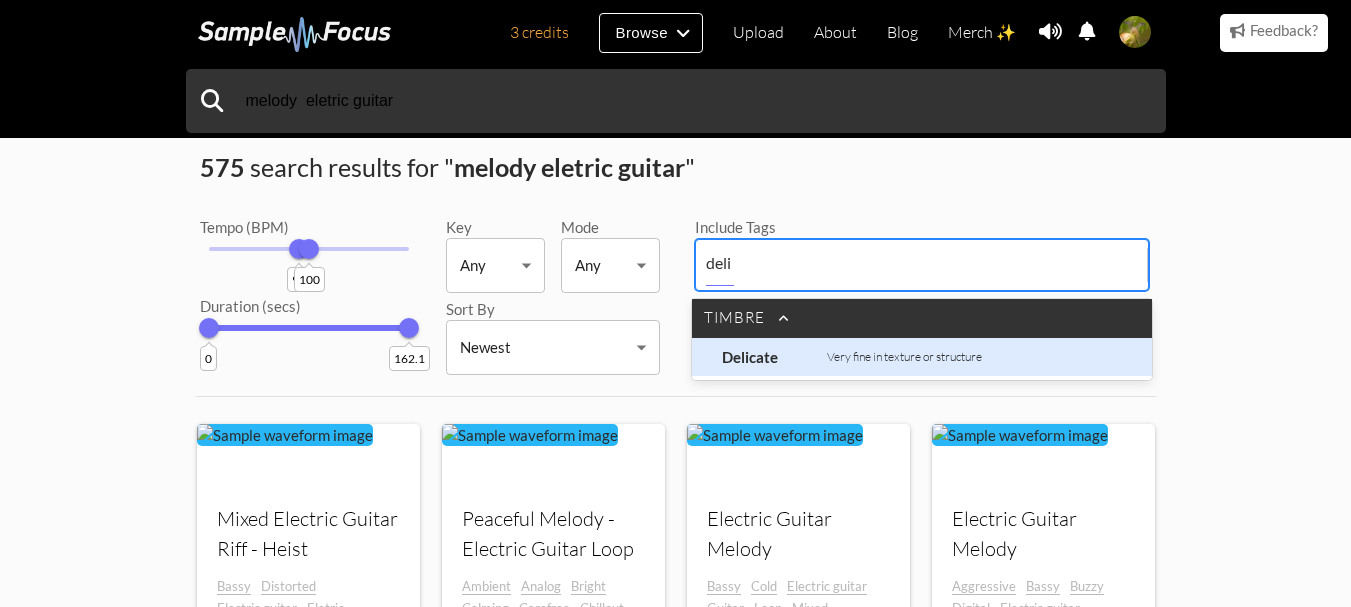 click on "Very fine in texture or structure" at bounding box center [904, 357] 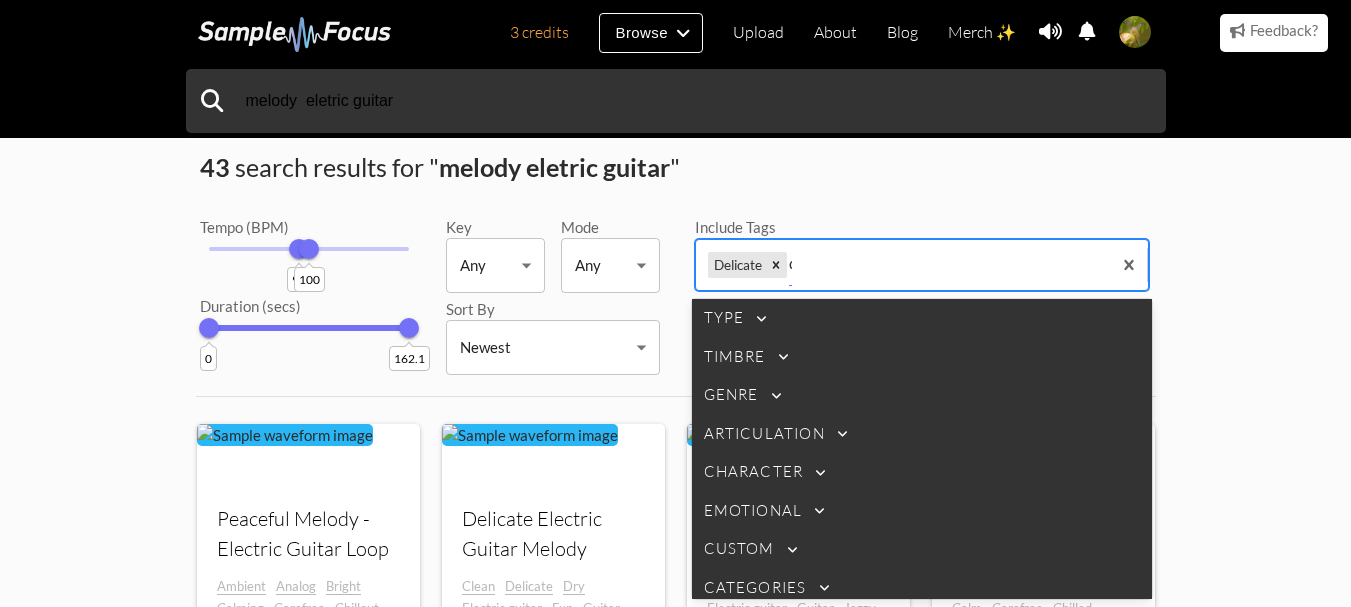 type 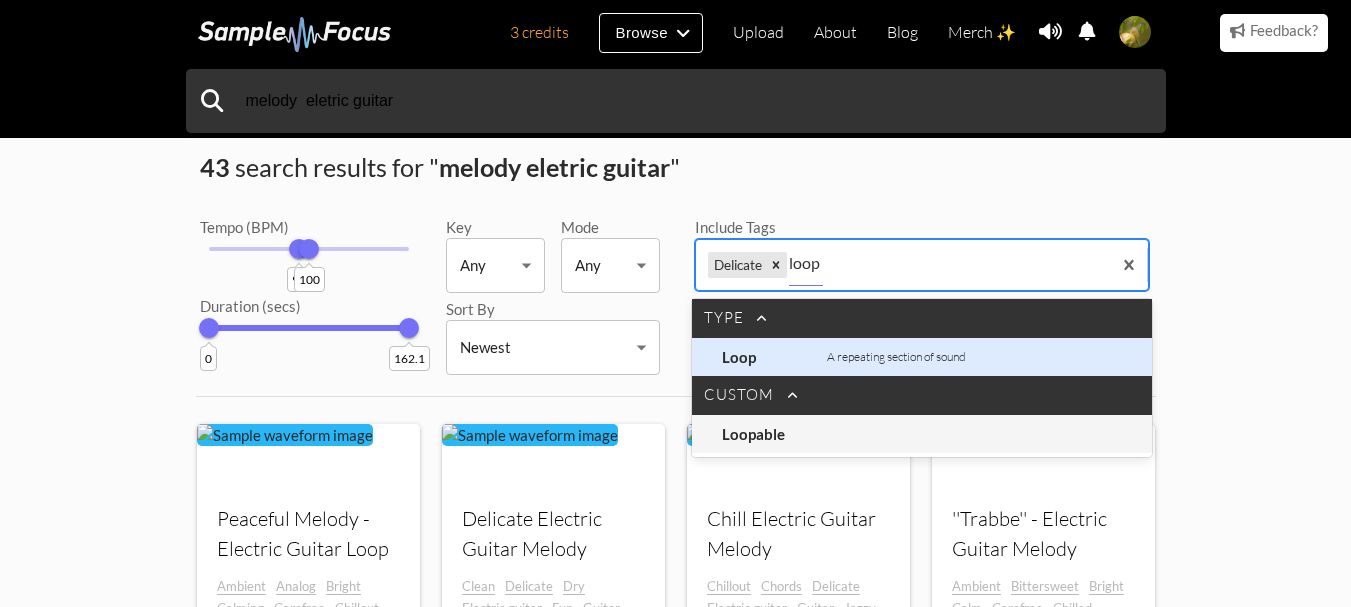 click on "Loop" at bounding box center [772, 357] 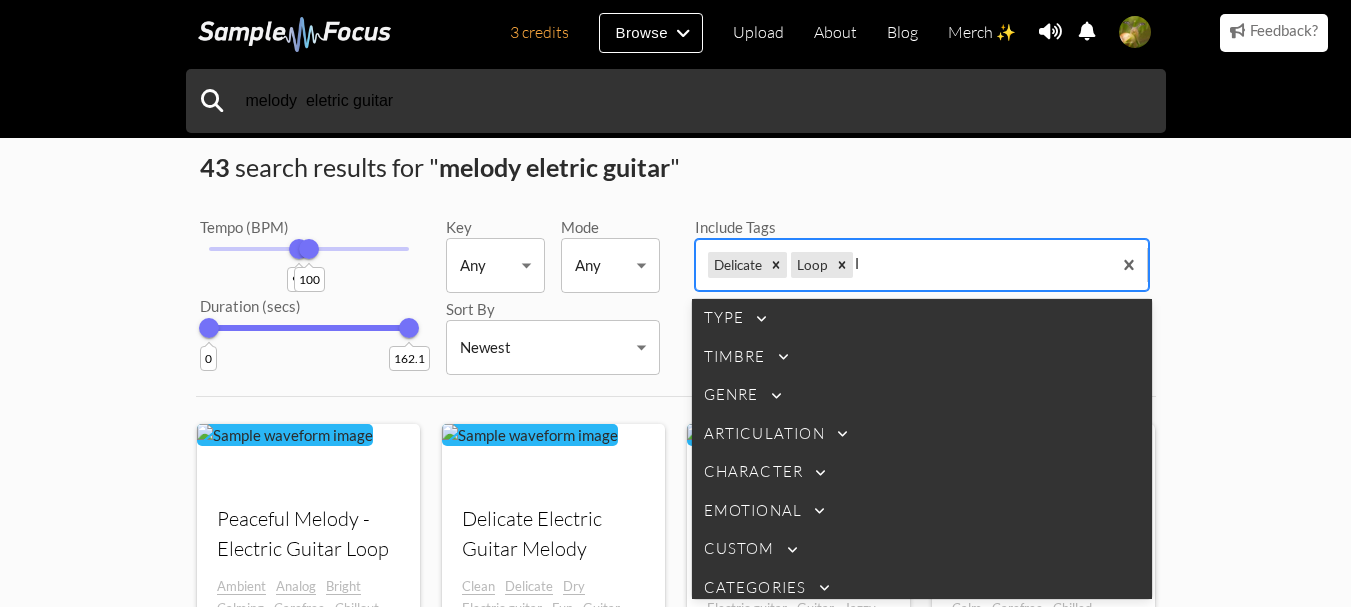 click on "43 search results for " melody eletric guitar " Tempo (BPM) 90 100 Duration (secs) 0 162.1 Key Any Any Mode Any Any Sort By Newest Newest Include Tags option loop, selected. 157 results available. Use Up and Down to choose options, press Enter to select the currently focused option, press Escape to exit the menu, press Tab to select the option and exit the menu. Delicate Loop loop Type Timbre Genre Articulation Character Emotional Custom Categories Exclude Tags Click or search here to add more tag filters Your browser does not support the audio element. Peaceful Melody - Electric Guitar Loop Ambient Analog Bright Calming Carefree Chillout Chord 90 bpm A minor 21.3 s 30 By [ARTIST] Your browser does not support the audio element. Delicate Electric Guitar Melody Clean Delicate Dry Electric guitar Fun Guitar" at bounding box center [675, 1140] 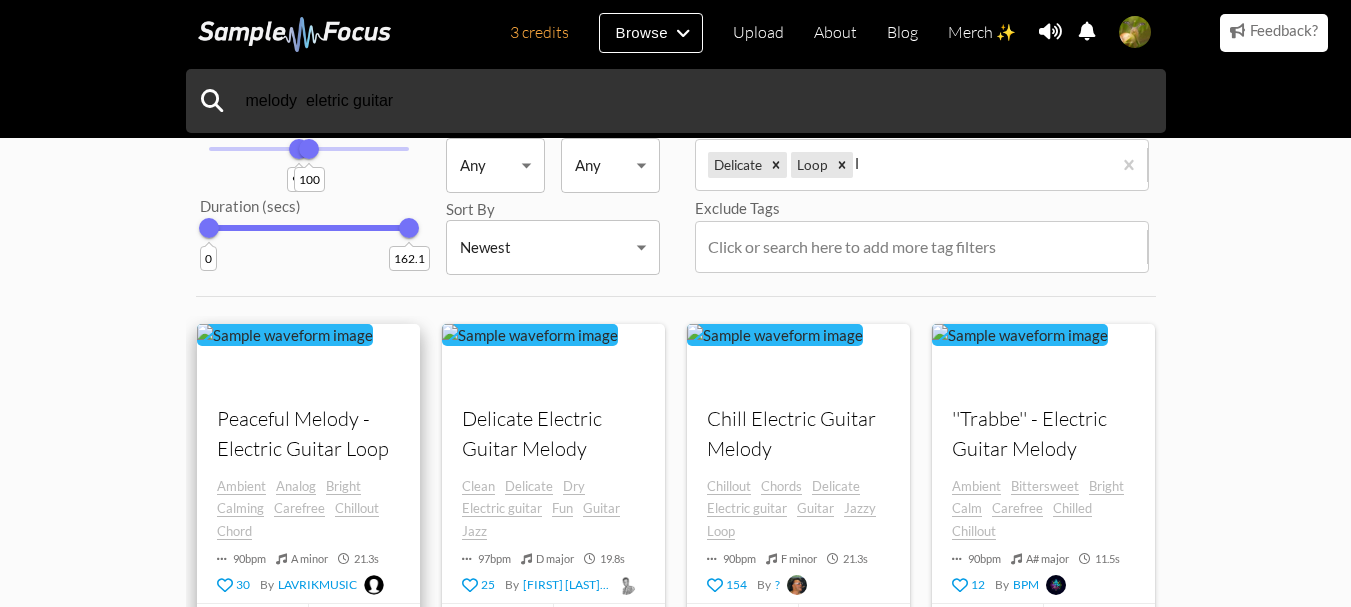 scroll, scrollTop: 19, scrollLeft: 0, axis: vertical 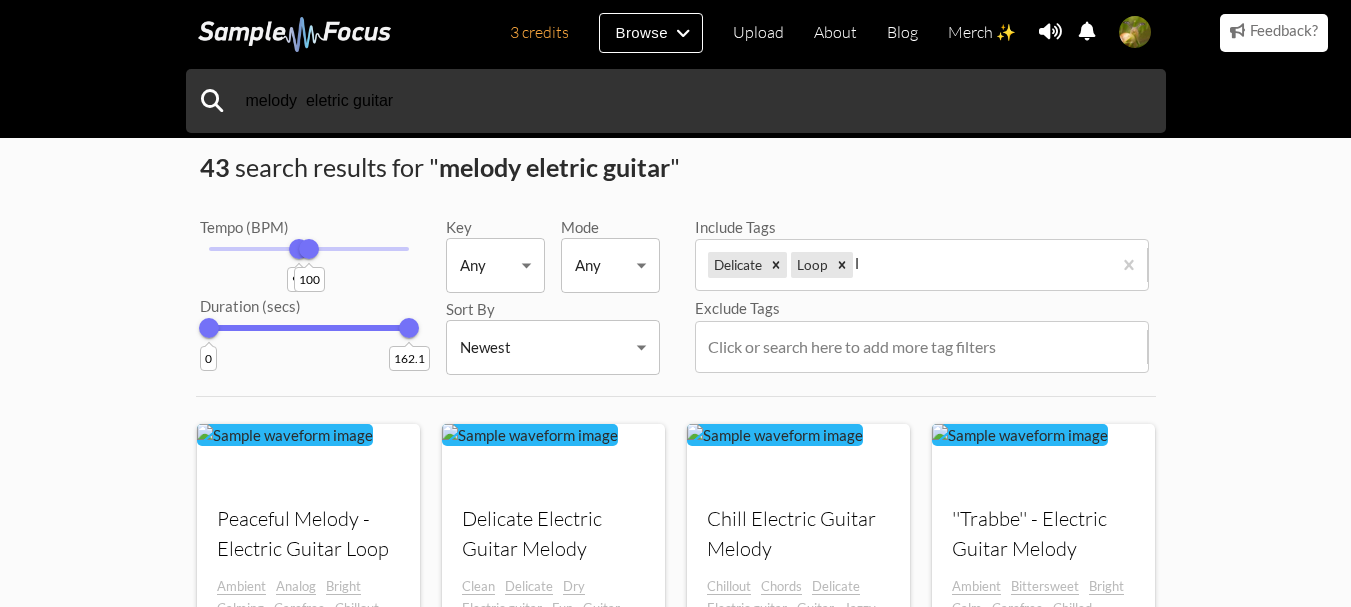 click on "Key" at bounding box center (495, 228) 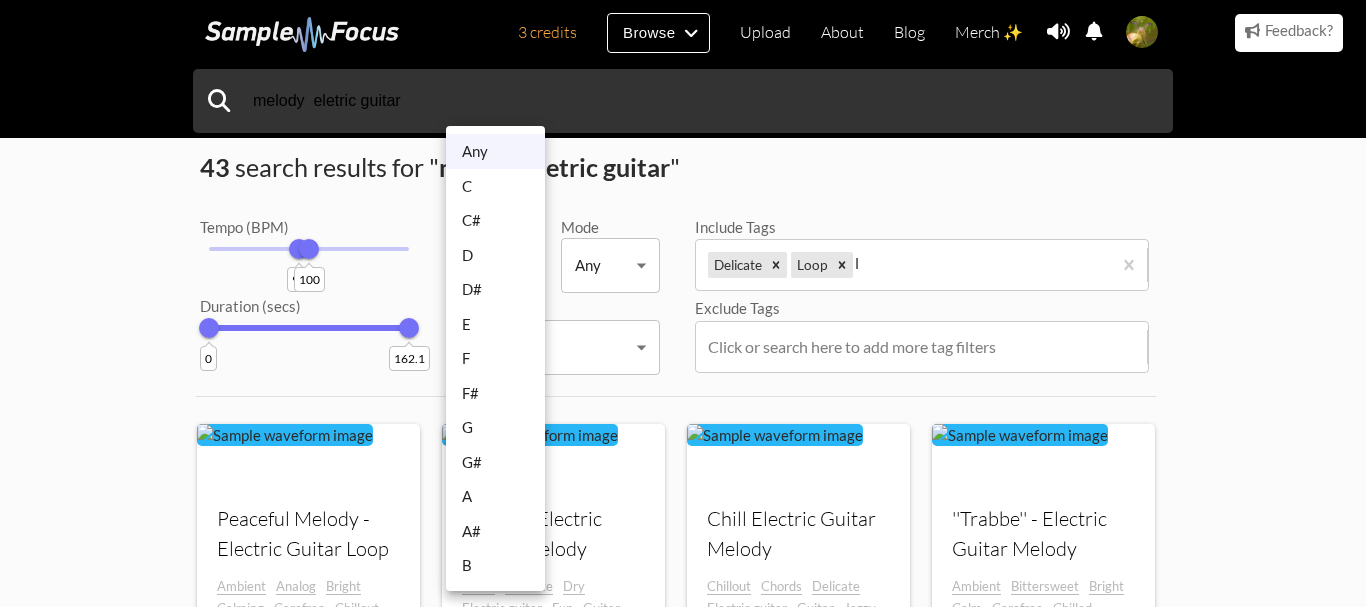 click on "E" at bounding box center [495, 324] 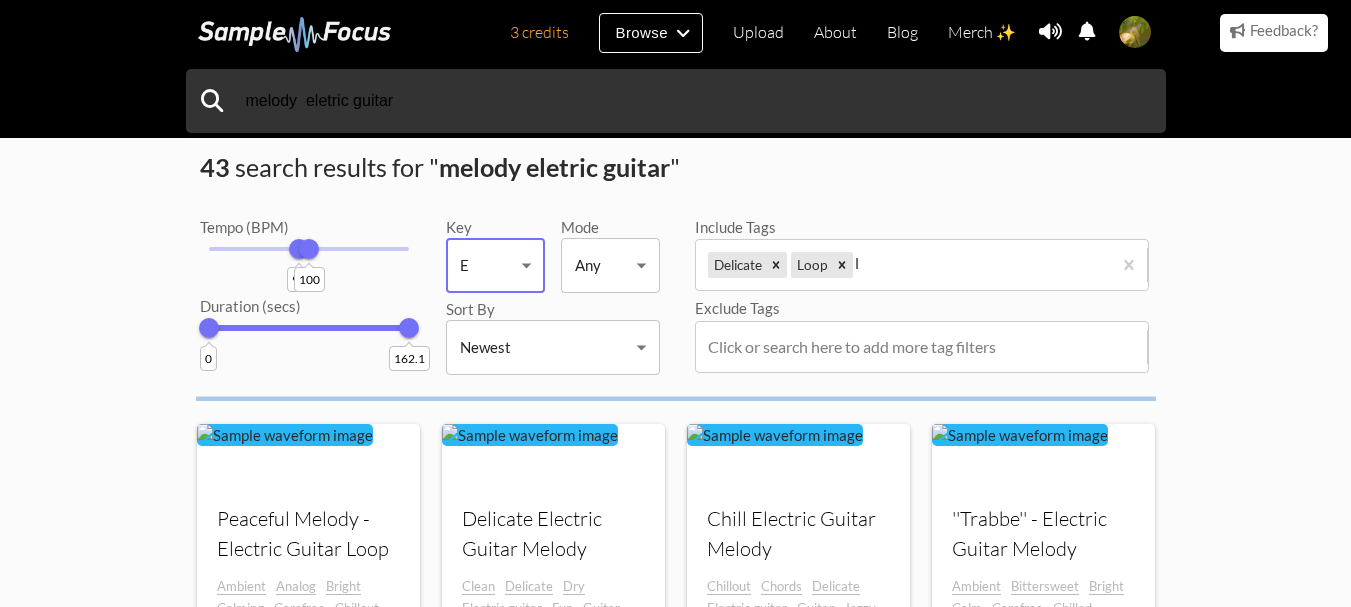 click on "3 credits
Browse
Upload
About
Blog
Merch ✨
Notifications Settings You have no notifications. View all notifications
Account
Subscription
Analytics
Notifications
Notification Settings
Log Out
3 credits
Categories
Tags
Collections
Upload
About
Blog
Merch ✨
Account
Subscription
Analytics
Log Out" at bounding box center [675, 1233] 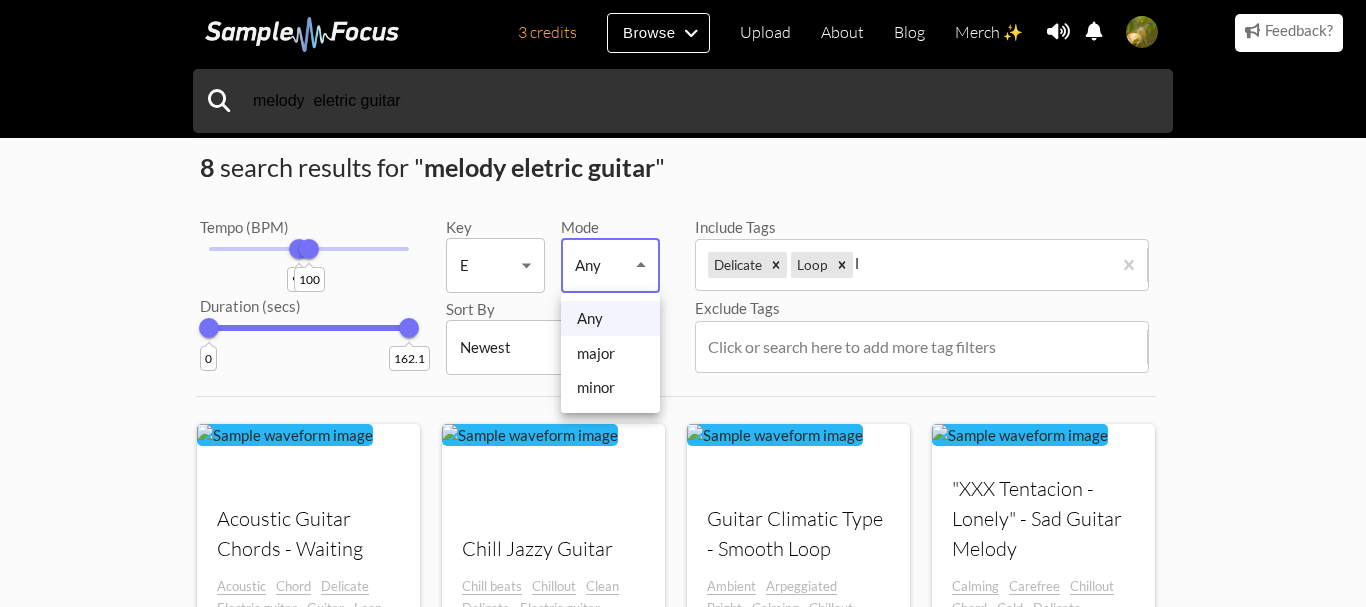 click on "major" at bounding box center (610, 353) 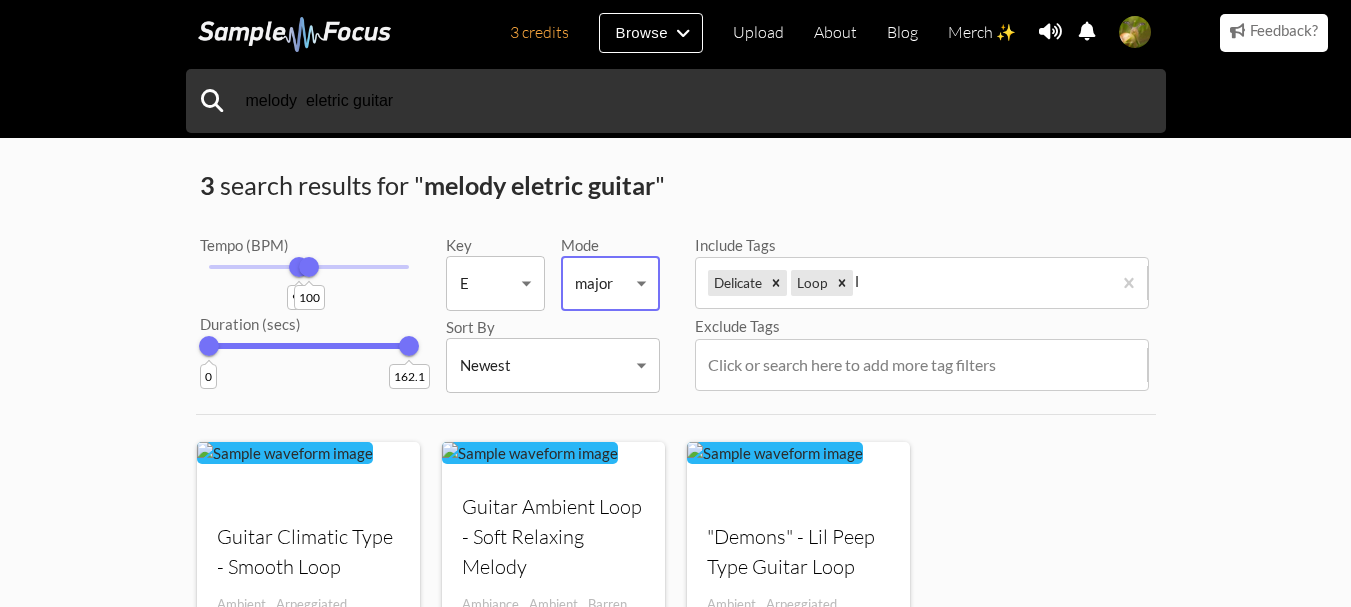 scroll, scrollTop: 0, scrollLeft: 0, axis: both 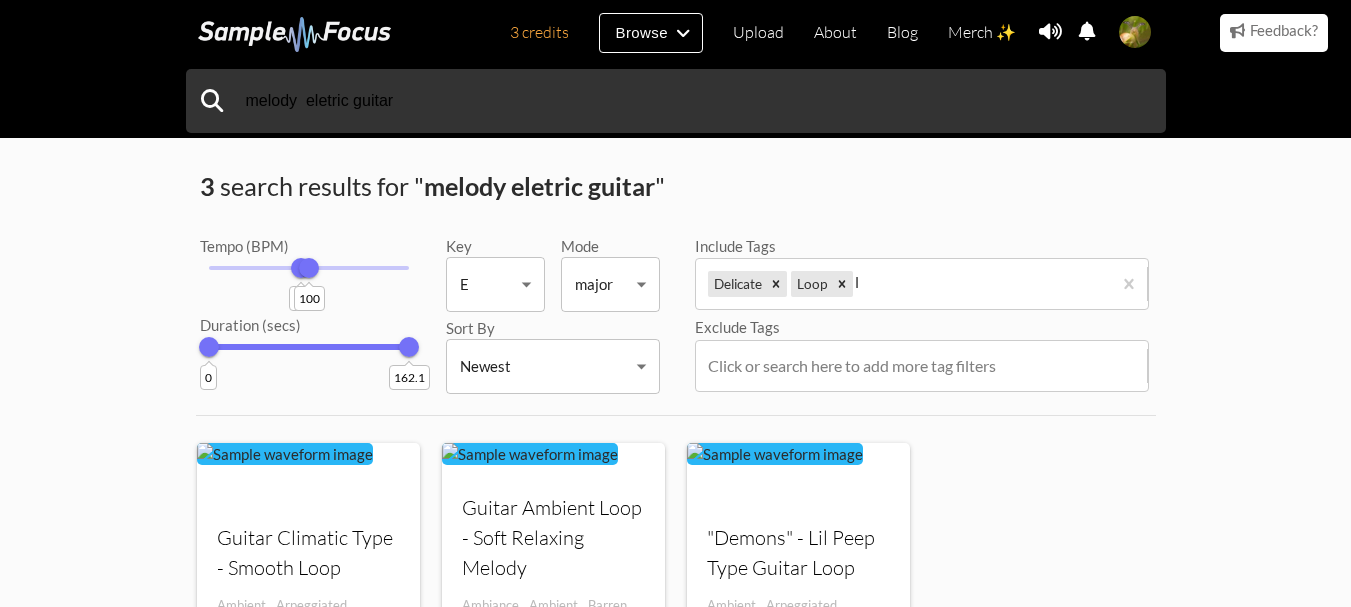 click on "92 100" at bounding box center (309, 268) 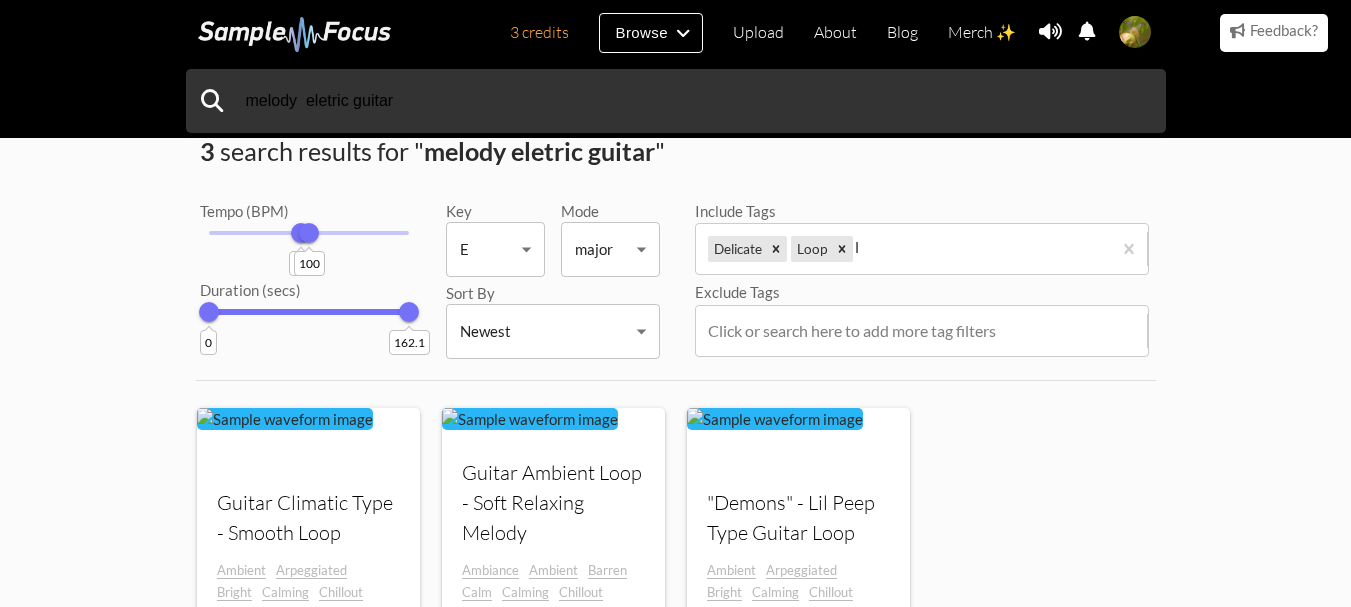 scroll, scrollTop: 0, scrollLeft: 0, axis: both 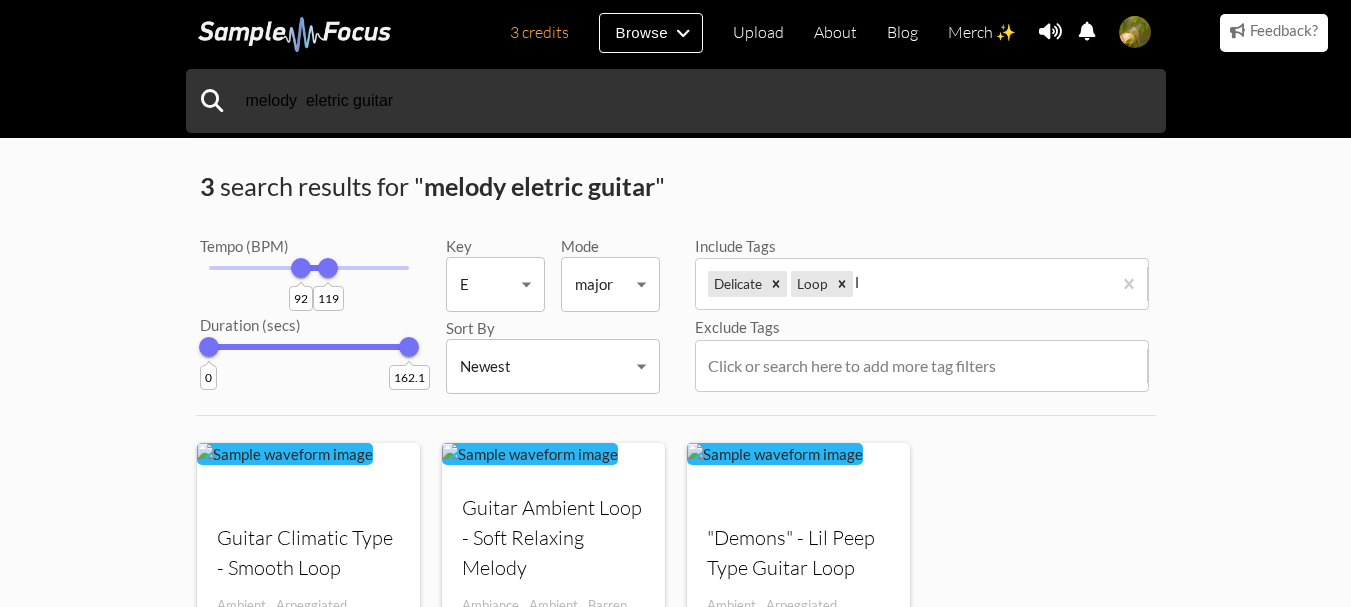 click on "119" at bounding box center (328, 268) 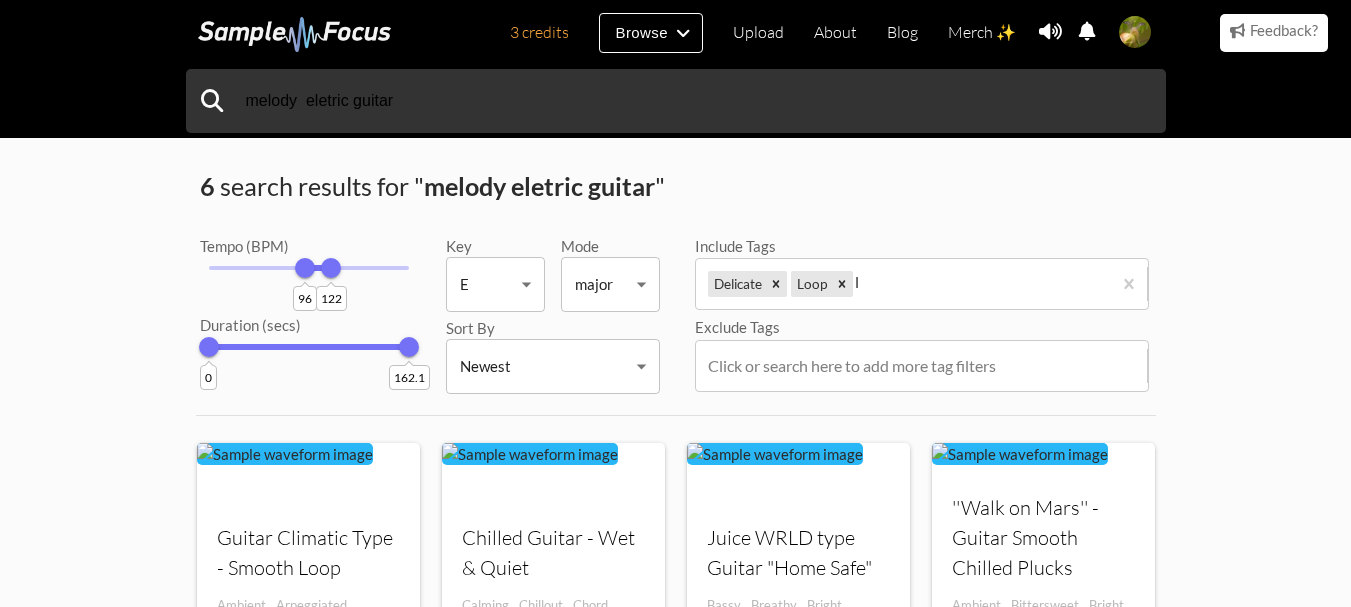 click on "96" at bounding box center [305, 268] 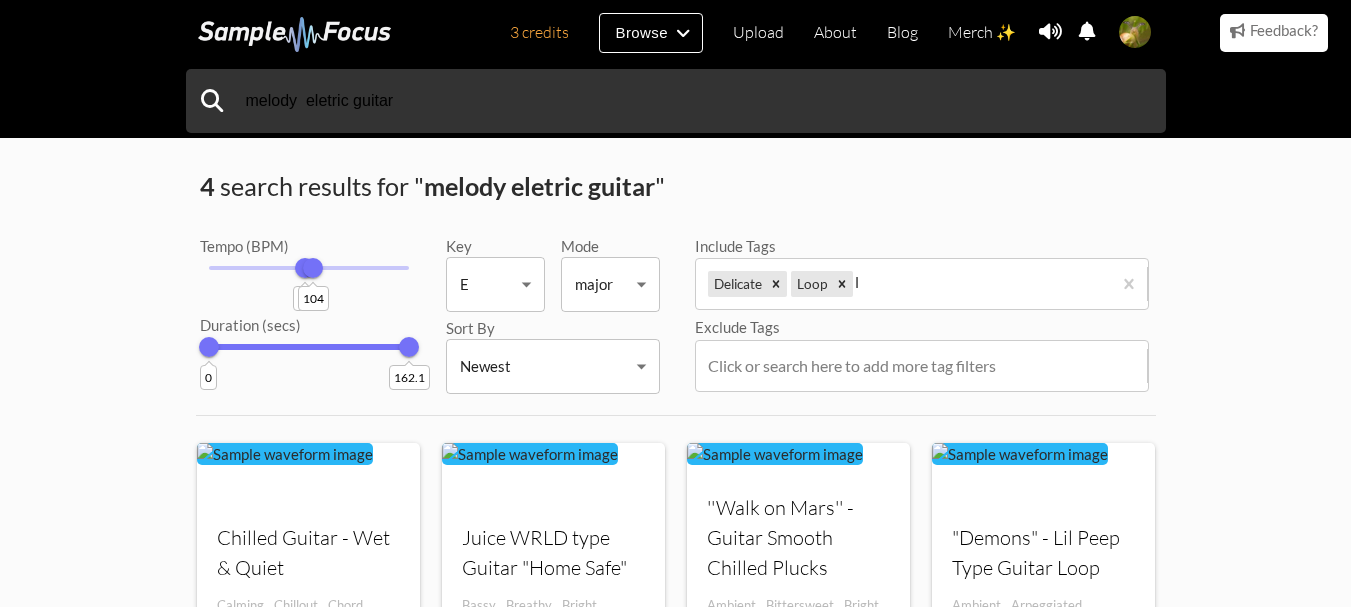 drag, startPoint x: 329, startPoint y: 262, endPoint x: 313, endPoint y: 256, distance: 17.088007 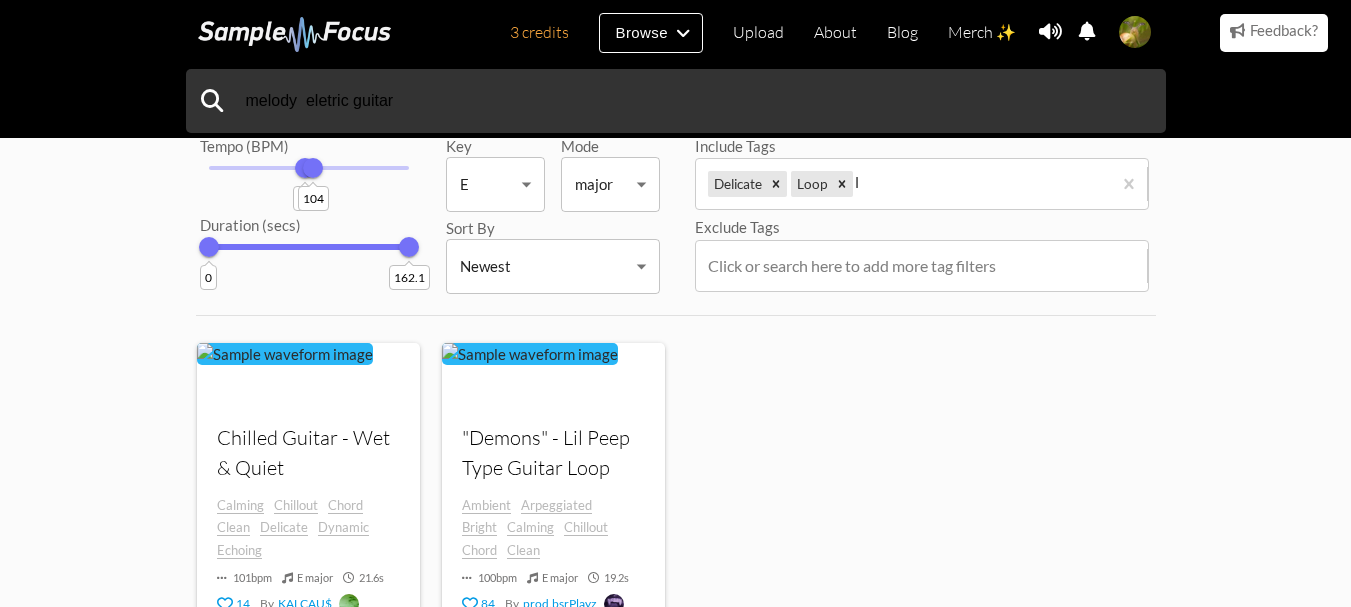 scroll, scrollTop: 0, scrollLeft: 0, axis: both 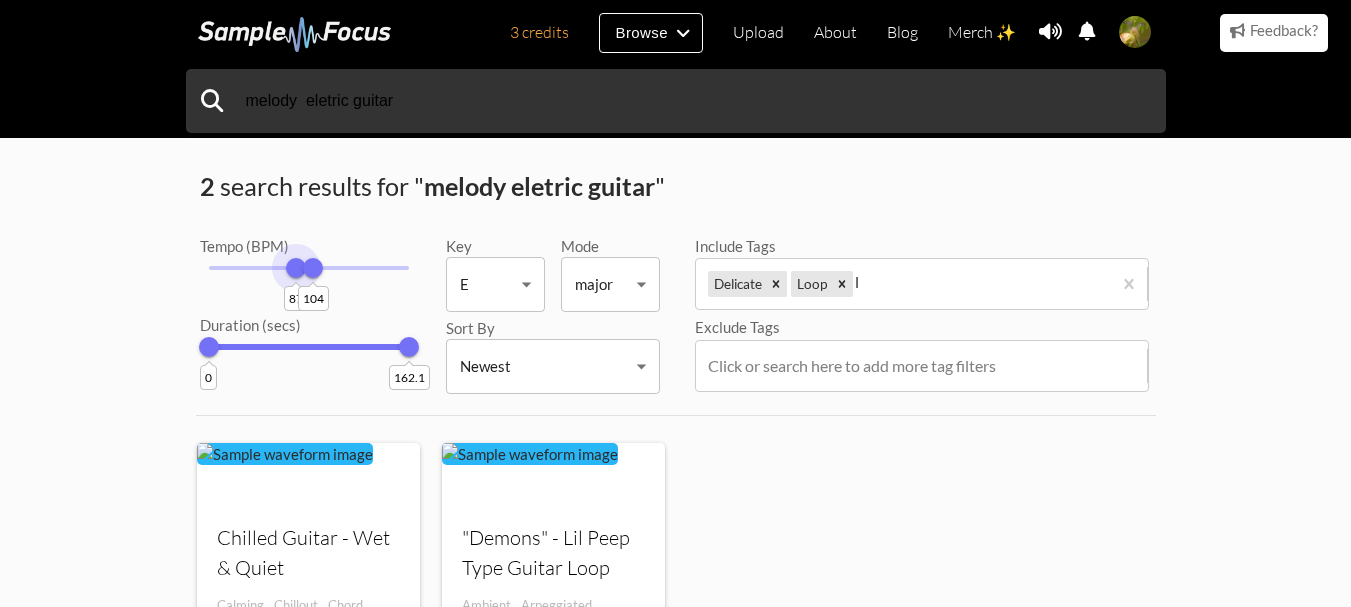 click on "87 104" at bounding box center (309, 268) 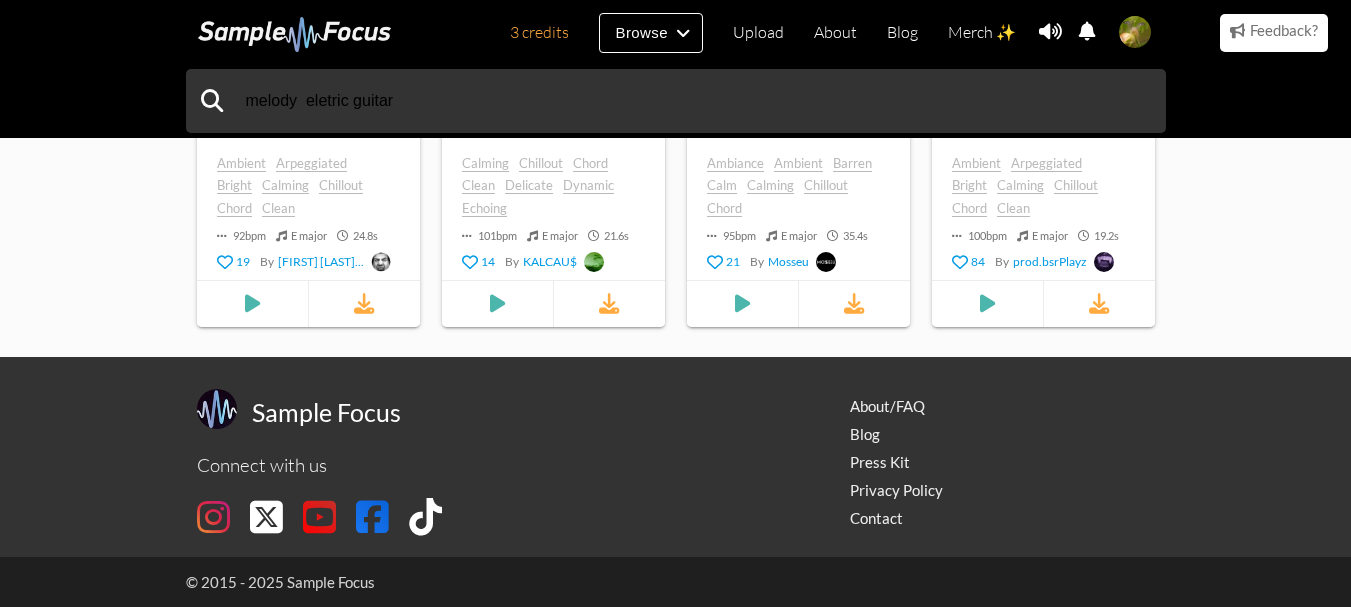 scroll, scrollTop: 0, scrollLeft: 0, axis: both 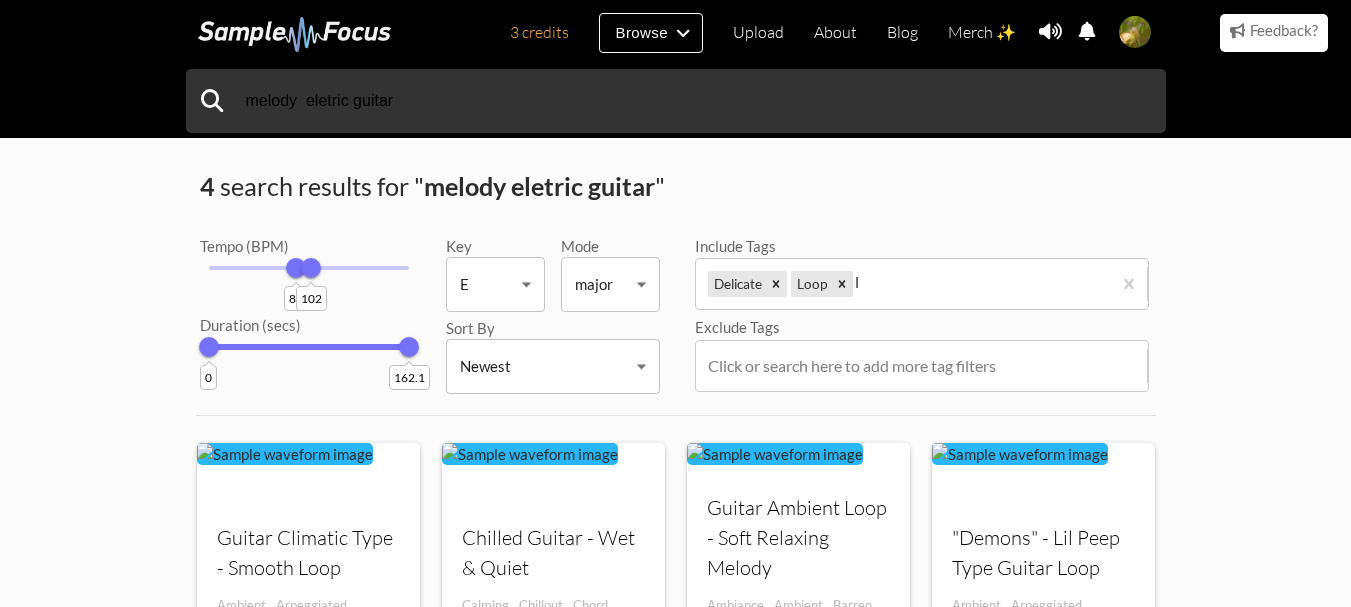 click on "102" at bounding box center [311, 268] 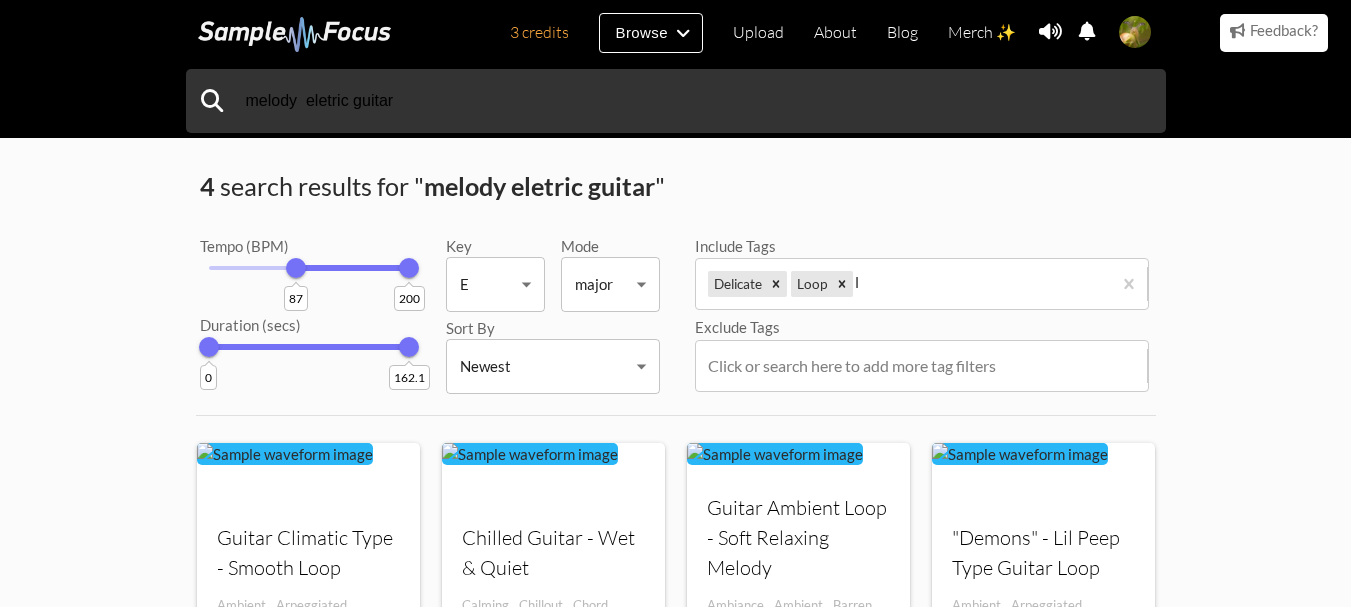 drag, startPoint x: 308, startPoint y: 267, endPoint x: 414, endPoint y: 279, distance: 106.677086 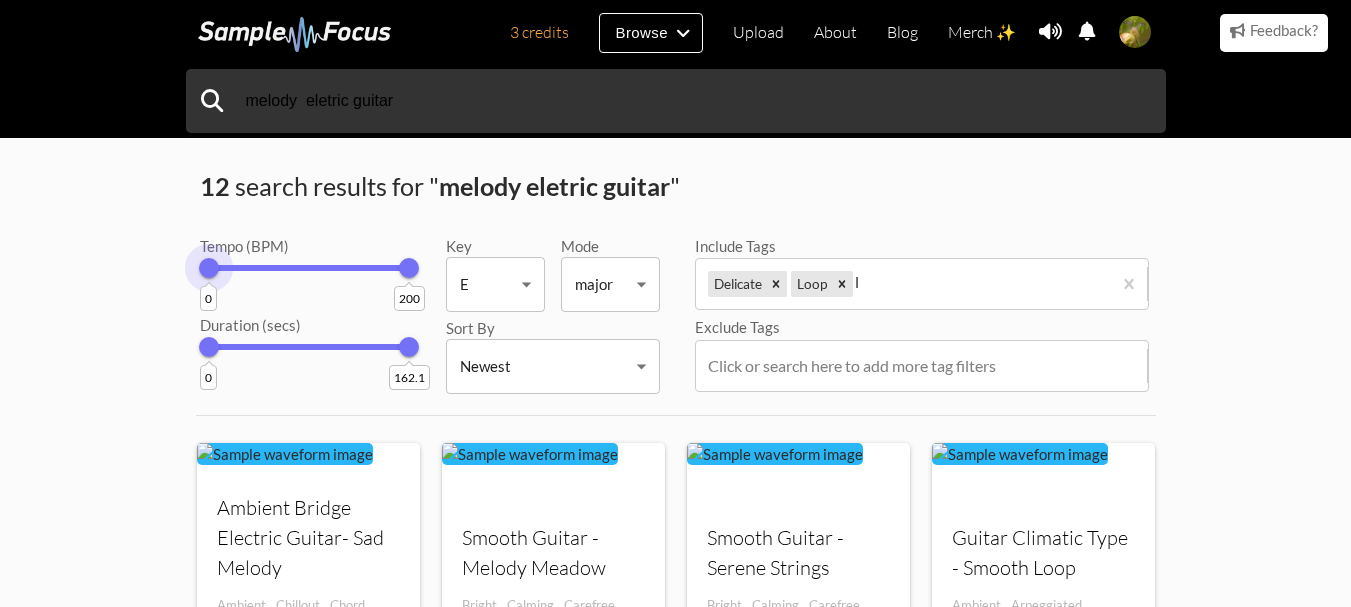 drag, startPoint x: 290, startPoint y: 265, endPoint x: 118, endPoint y: 266, distance: 172.00291 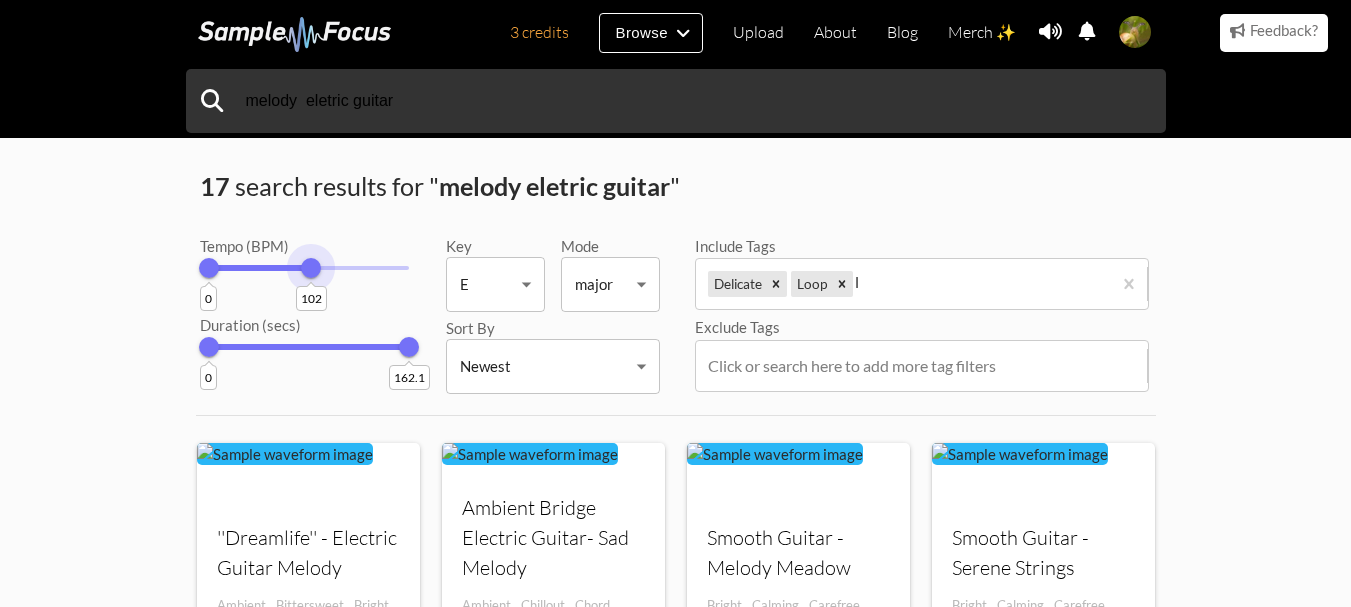 drag, startPoint x: 409, startPoint y: 269, endPoint x: 288, endPoint y: 254, distance: 121.92621 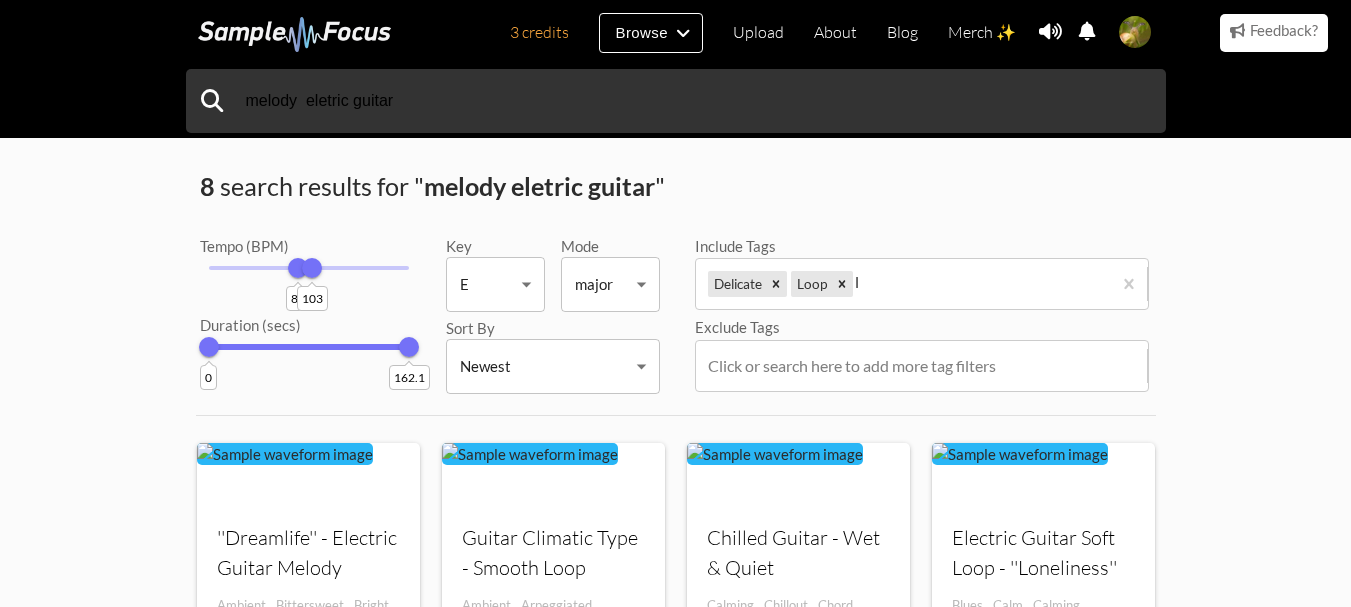 drag, startPoint x: 239, startPoint y: 277, endPoint x: 298, endPoint y: 308, distance: 66.64833 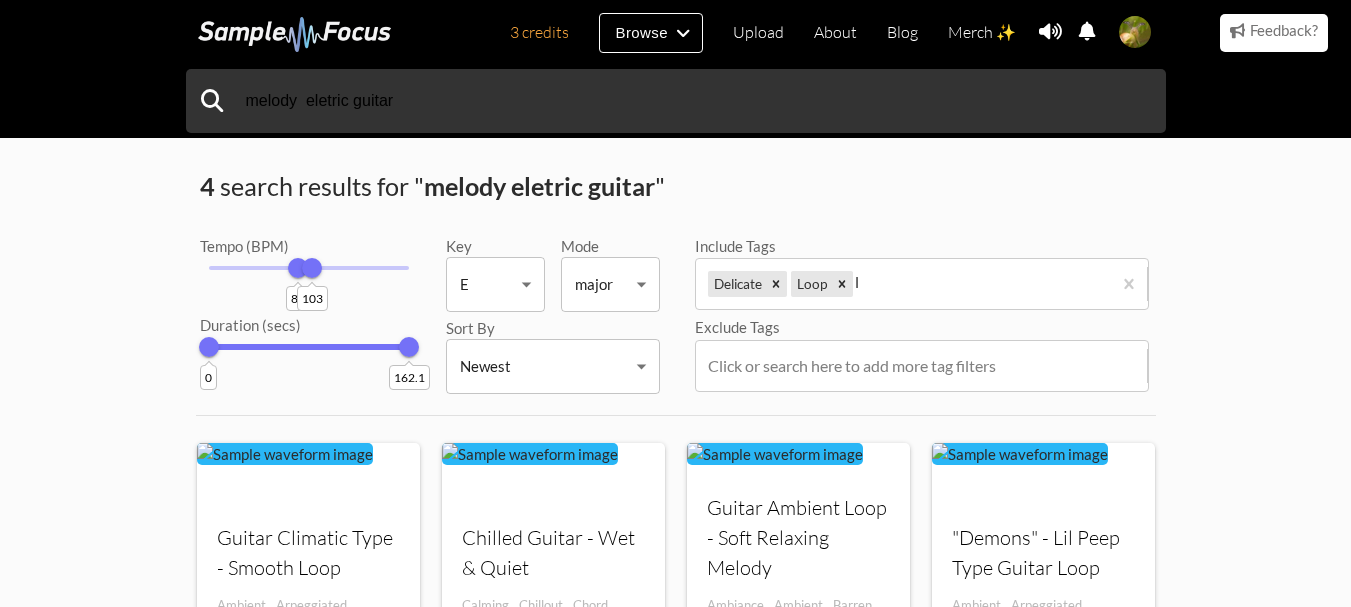 click on "3 credits
Browse
Upload
About
Blog
Merch ✨
Notifications Settings You have no notifications. View all notifications
Account
Subscription
Analytics
Notifications
Notification Settings
Log Out
3 credits
Categories
Tags
Collections
Upload
About
Blog
Merch ✨
Account
Subscription
Analytics
Log Out" at bounding box center [675, 524] 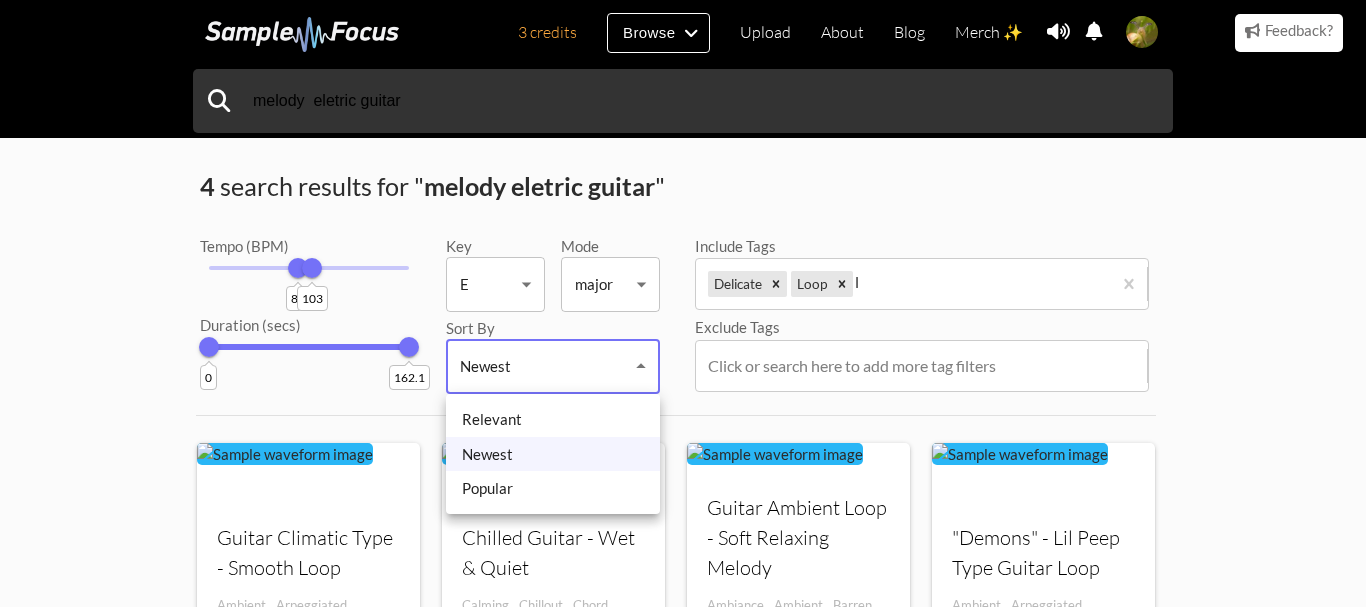 click on "Relevant" at bounding box center [553, 419] 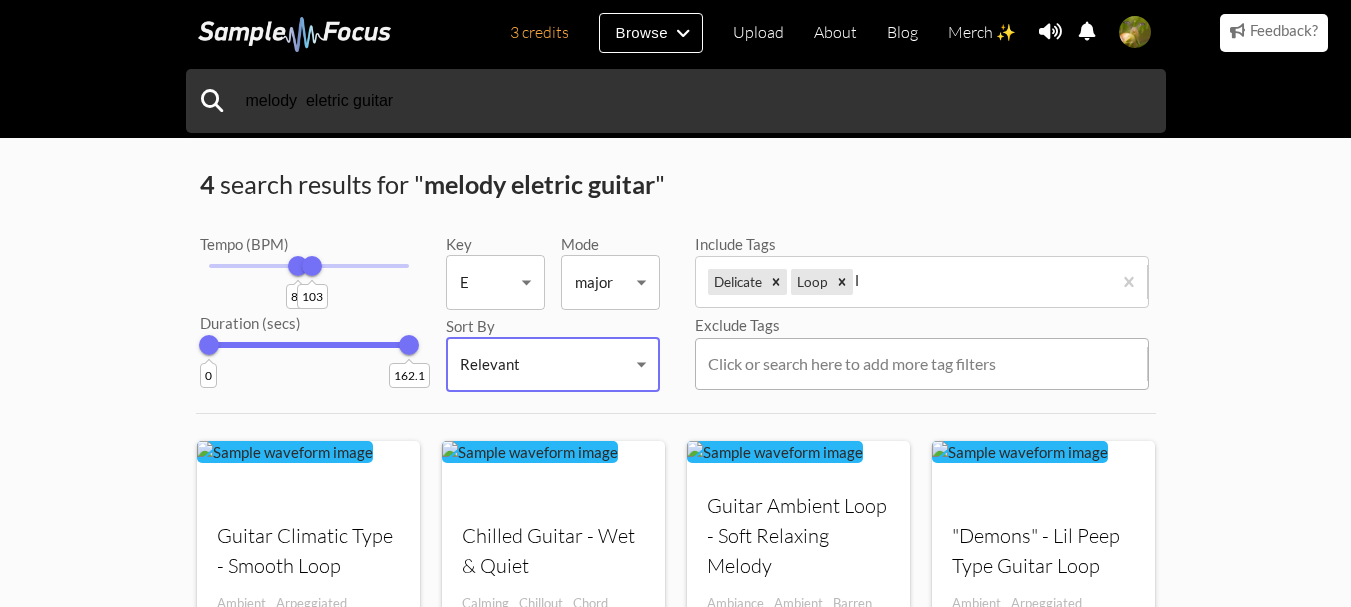 scroll, scrollTop: 0, scrollLeft: 0, axis: both 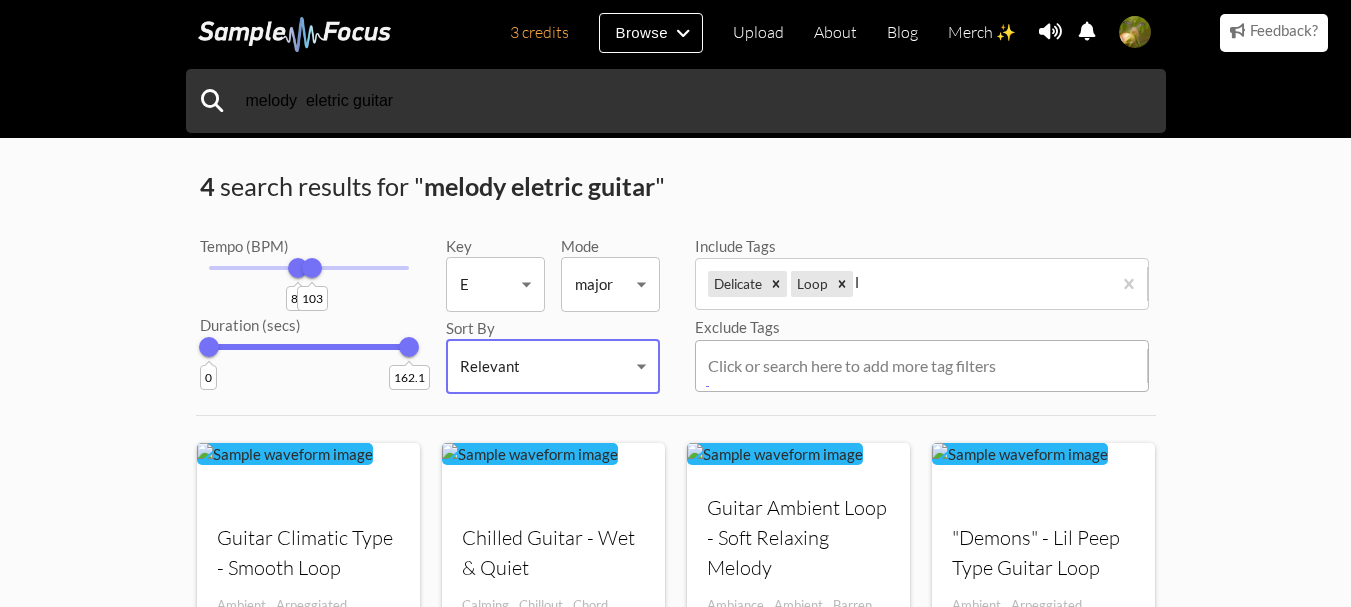 click on "Click or search here to add more tag filters" at bounding box center (922, 366) 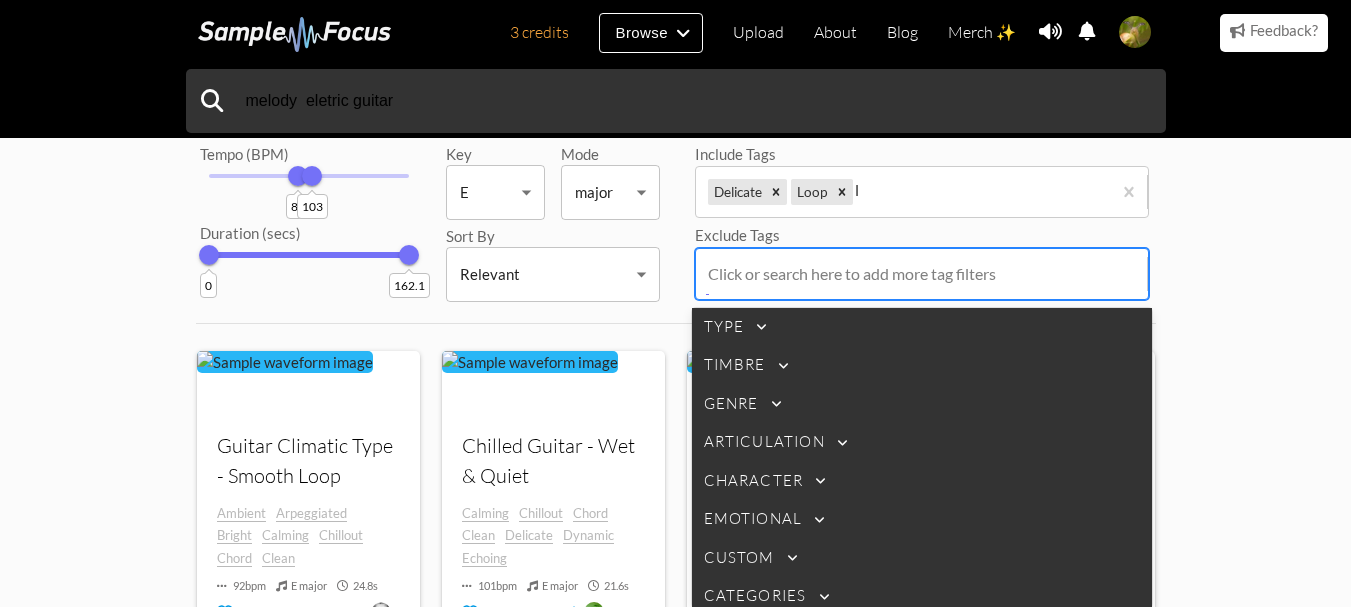 scroll, scrollTop: 101, scrollLeft: 0, axis: vertical 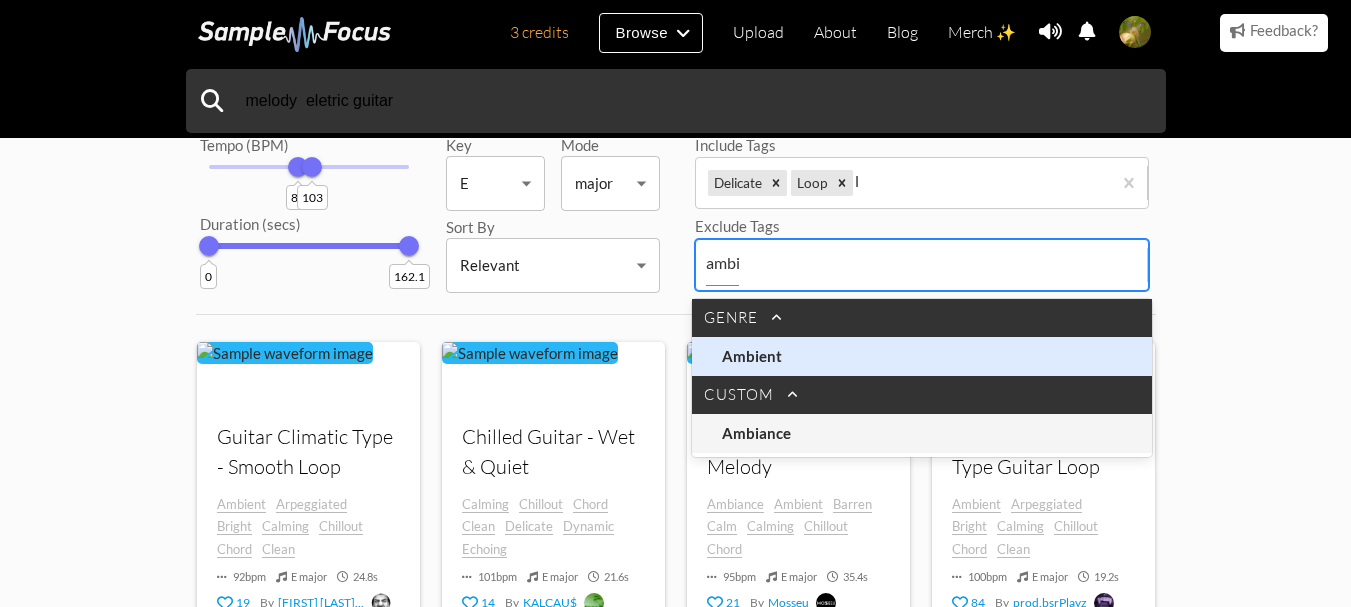 type on "ambie" 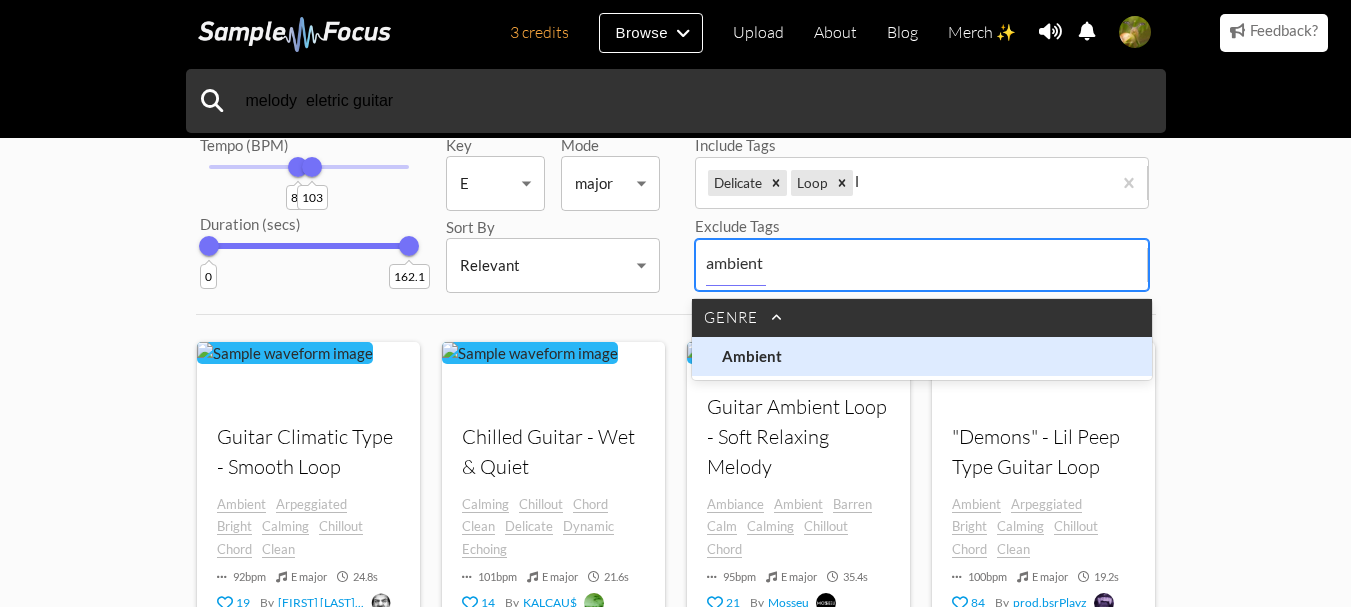 click on "Ambient" at bounding box center [772, 356] 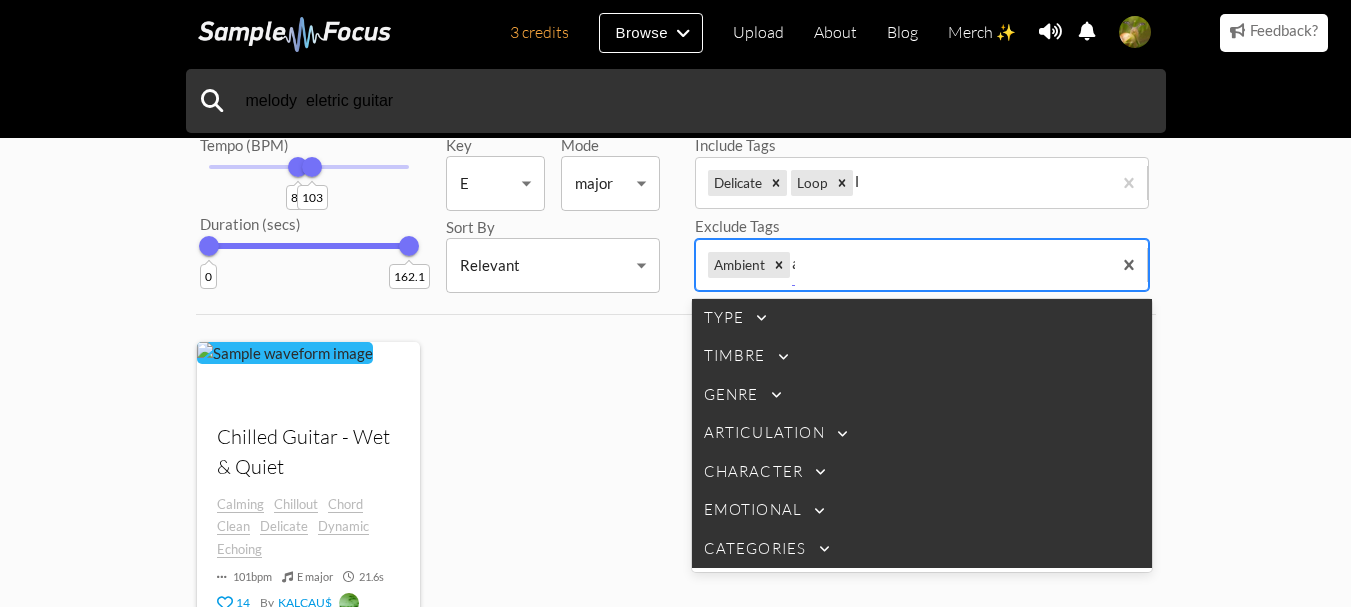 click at bounding box center (779, 265) 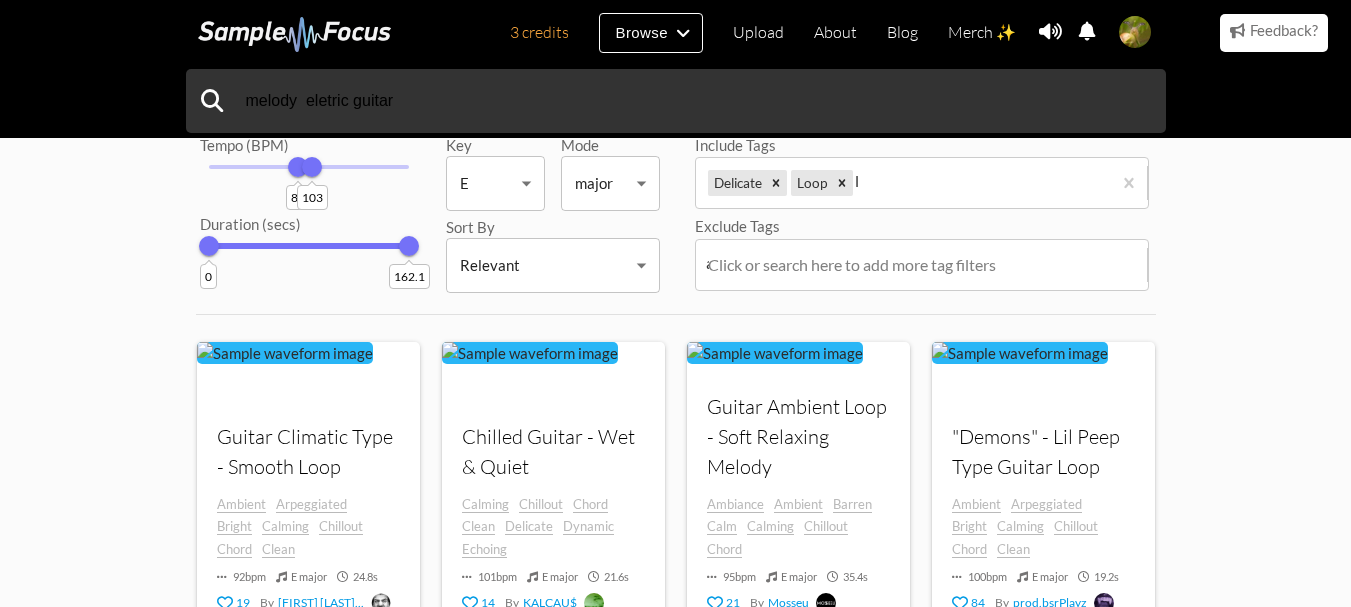 click on "4 search results for " melody eletric guitar " Tempo (BPM) 89 103 Duration (secs) 0 162.1 Key E Any Mode major Any Sort By Relevant Newest Include Tags Delicate Loop loop Exclude Tags Click or search here to add more tag filters ambient Your browser does not support the audio element. Guitar Climatic Type - Smooth Loop Ambient Arpeggiated Bright Calming Chillout Chord Clean 92 bpm E major 24.8 s 19 By [ARTIST] Your browser does not support the audio element. Chilled Guitar - Wet & Quiet Calming Chillout Chord Clean Delicate Dynamic Echoing 101 bpm E major 21.6 s 14 By [ARTIST] Your browser does not support the audio element. Guitar Ambient Loop - Soft Relaxing Melody Ambiance Ambient Barren Calm Calming Chillout Chord 95 bpm E major 35.4 s 21 By [ARTIST]" at bounding box center [675, 330] 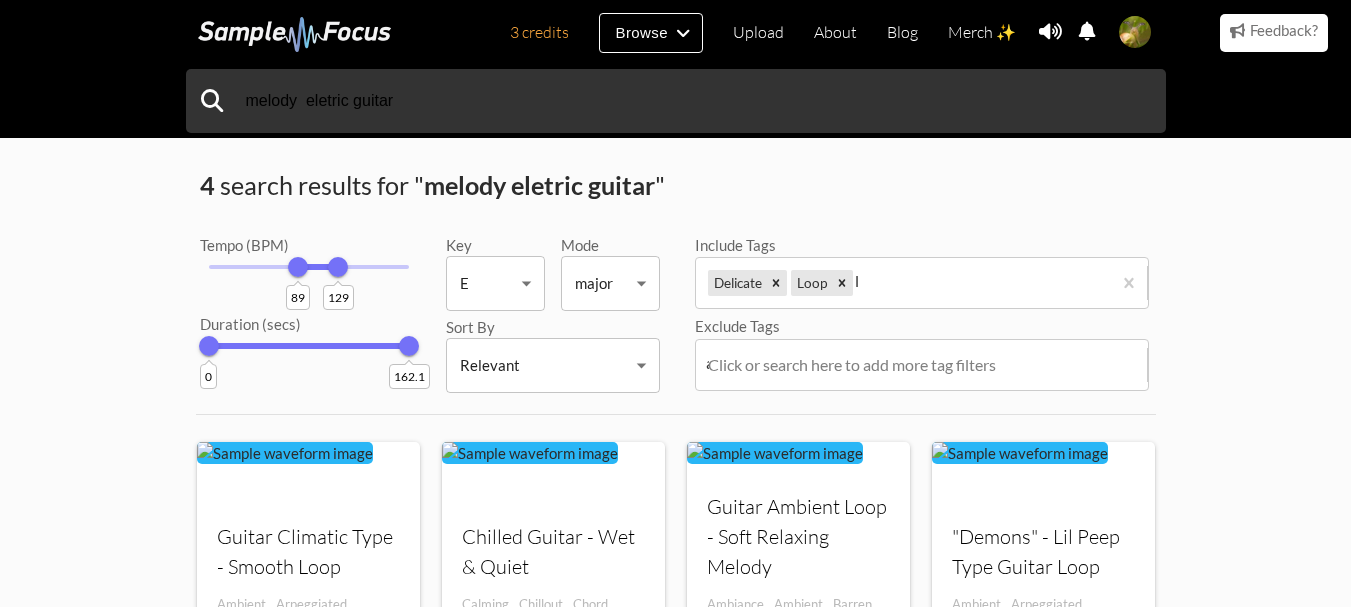 drag, startPoint x: 338, startPoint y: 272, endPoint x: 418, endPoint y: 281, distance: 80.50466 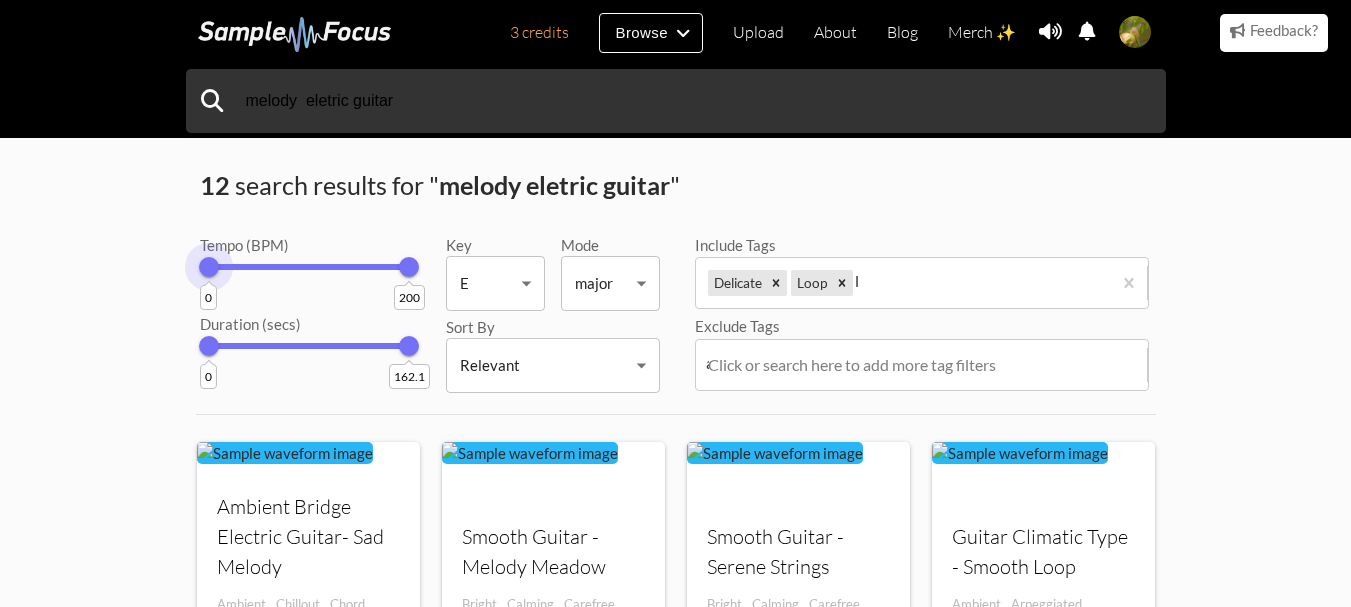 drag, startPoint x: 272, startPoint y: 270, endPoint x: 86, endPoint y: 289, distance: 186.96791 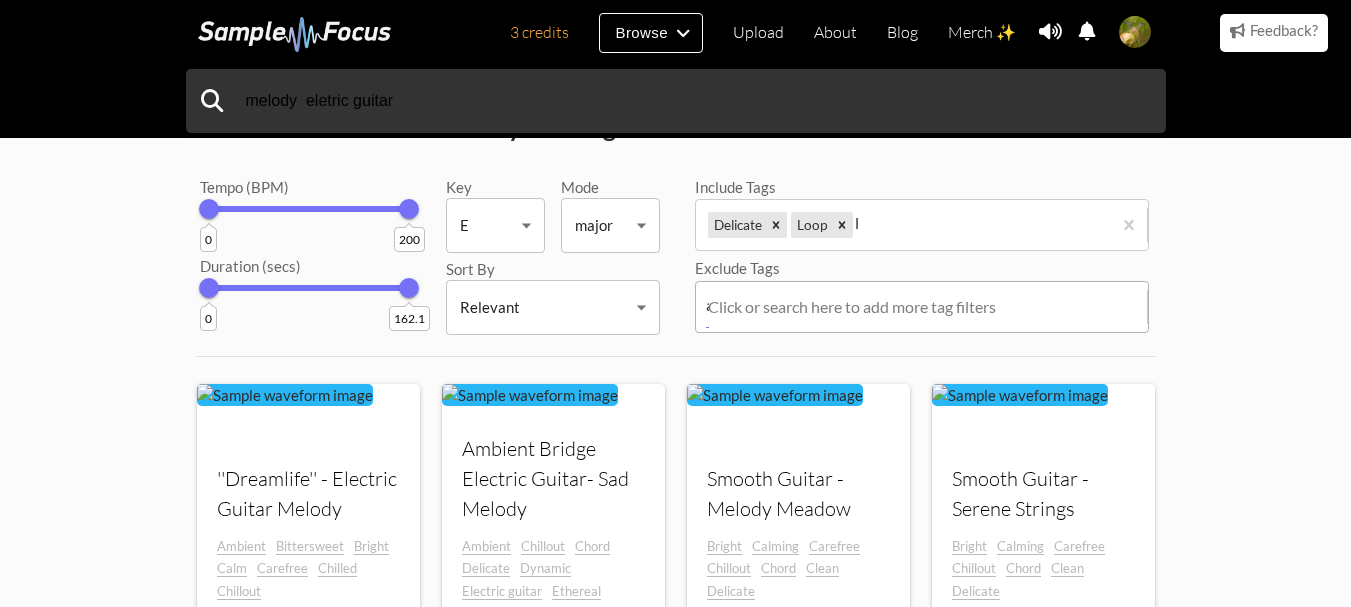 click on "Click or search here to add more tag filters ambient" at bounding box center (922, 307) 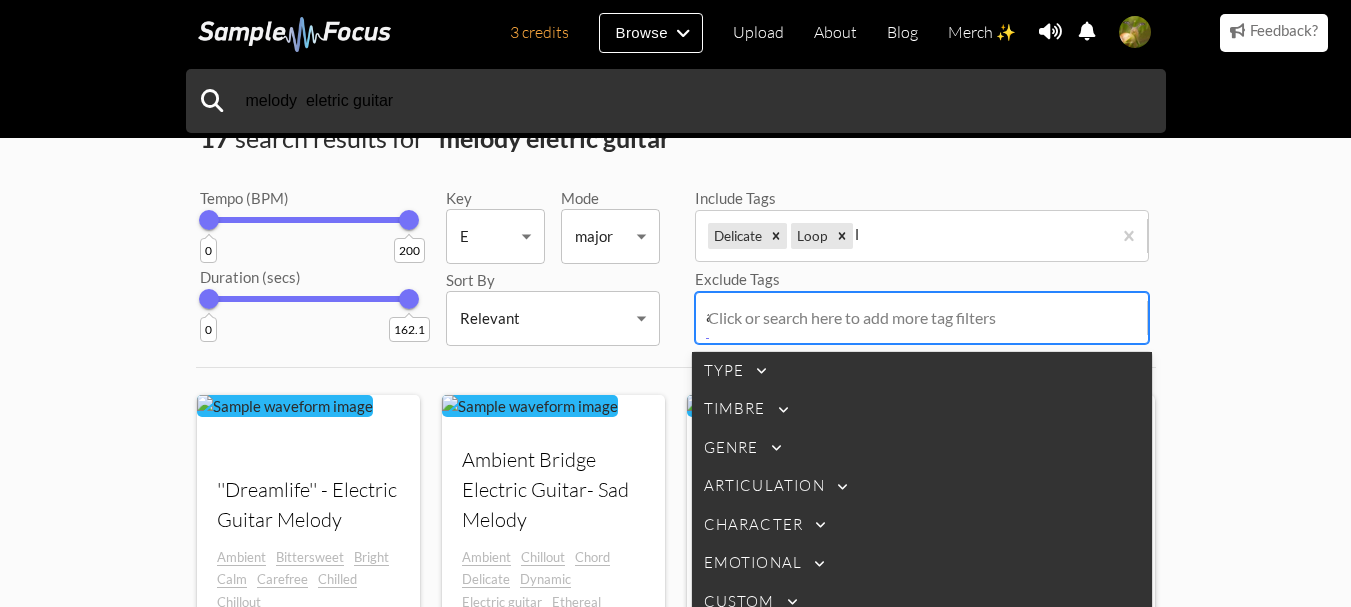 scroll, scrollTop: 0, scrollLeft: 0, axis: both 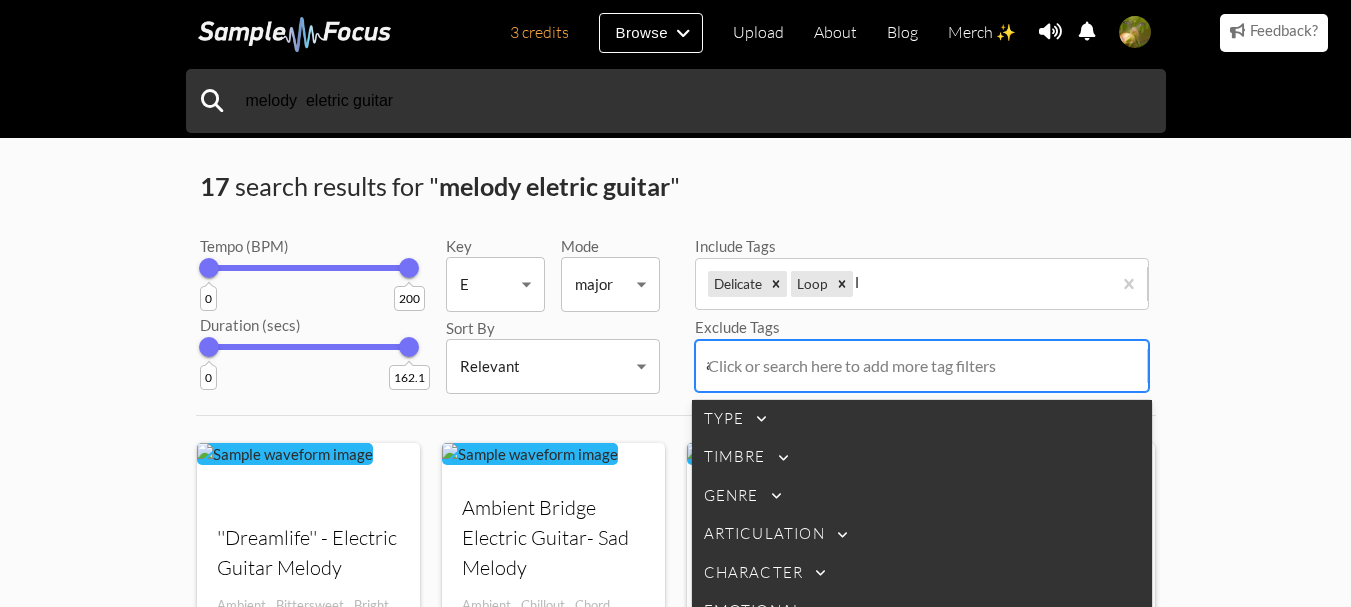 click on "17    search results for " melody  eletric guitar " Tempo (BPM) 0 200 Duration (secs) 0 162.1 Key E Any ​ Mode major Any ​ Sort By Relevant Newest ​ Include Tags Delicate Loop loop Exclude Tags 97 results available. Use Up and Down to choose options, press Enter to select the currently focused option, press Escape to exit the menu, press Tab to select the option and exit the menu. Click or search here to add more tag filters ambient Type Timbre Genre Articulation Character Emotional Custom Categories" at bounding box center [676, 284] 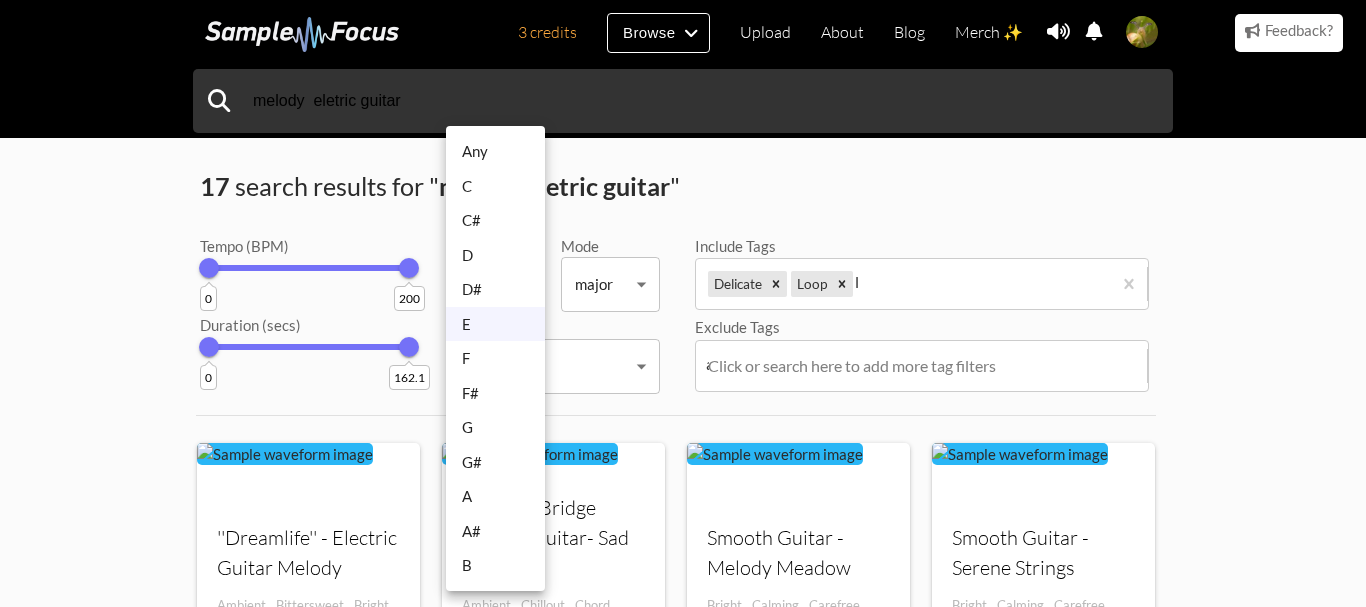click on "3 credits
Browse
Upload
About
Blog
Merch ✨
Notifications Settings You have no notifications. View all notifications
Account
Subscription
Analytics
Notifications
Notification Settings
Log Out
3 credits
Categories
Tags
Collections
Upload
About
Blog
Merch ✨
Account
Subscription
Analytics
Log Out" at bounding box center (683, 1222) 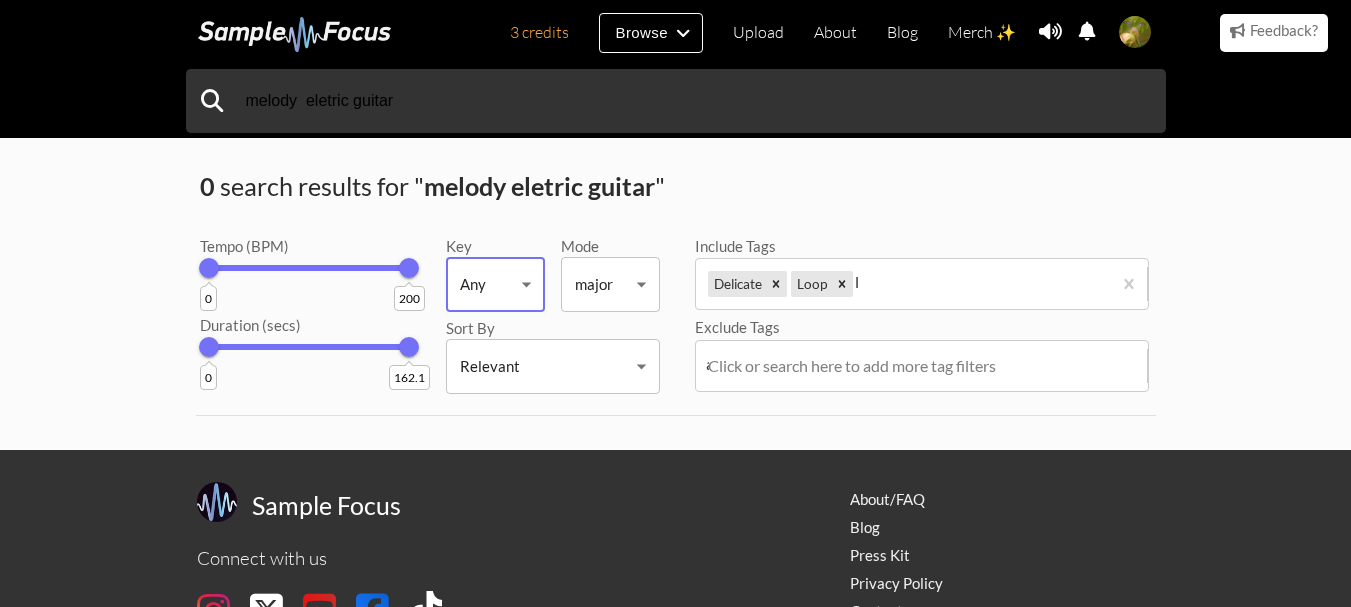 click on "3 credits
Browse
Upload
About
Blog
Merch ✨
Notifications Settings You have no notifications. View all notifications
Account
Subscription
Analytics
Notifications
Notification Settings
Log Out
3 credits
Categories
Tags
Collections
Upload
About
Blog
Merch ✨
Account
Subscription
Analytics
Log Out" at bounding box center (675, 350) 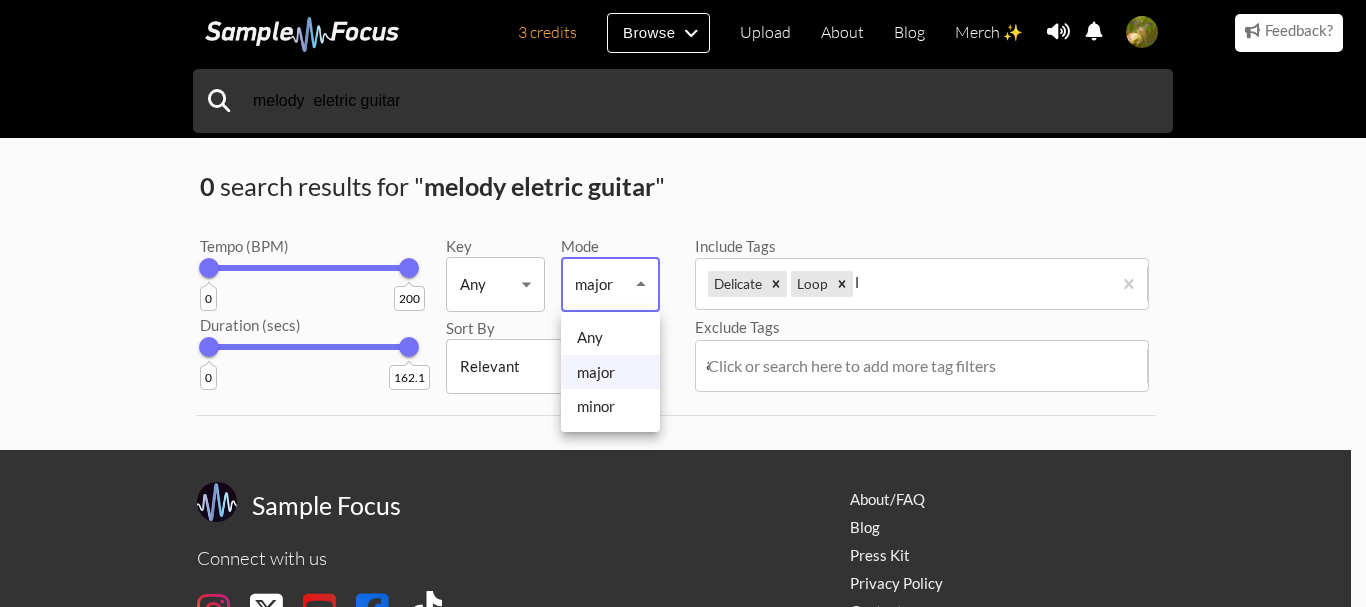click at bounding box center (683, 303) 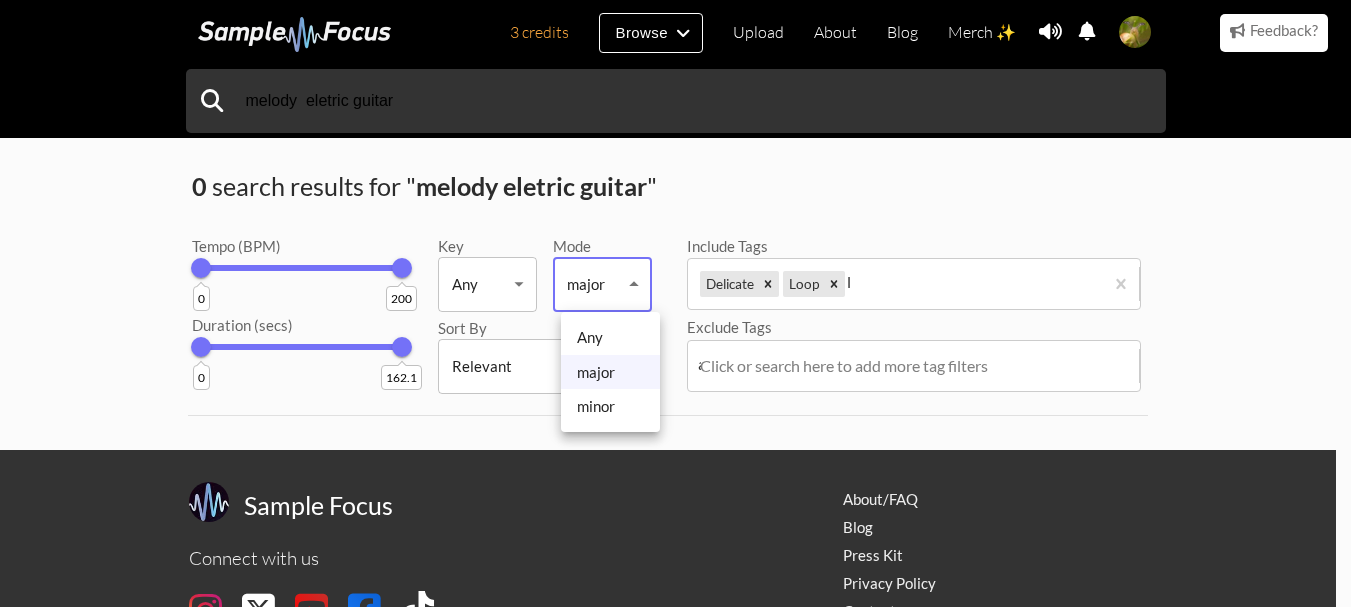 click on "3 credits
Browse
Upload
About
Blog
Merch ✨
Notifications Settings You have no notifications. View all notifications
Account
Subscription
Analytics
Notifications
Notification Settings
Log Out
3 credits
Categories
Tags
Collections
Upload
About
Blog
Merch ✨
Account
Subscription
Analytics
Log Out" at bounding box center [675, 350] 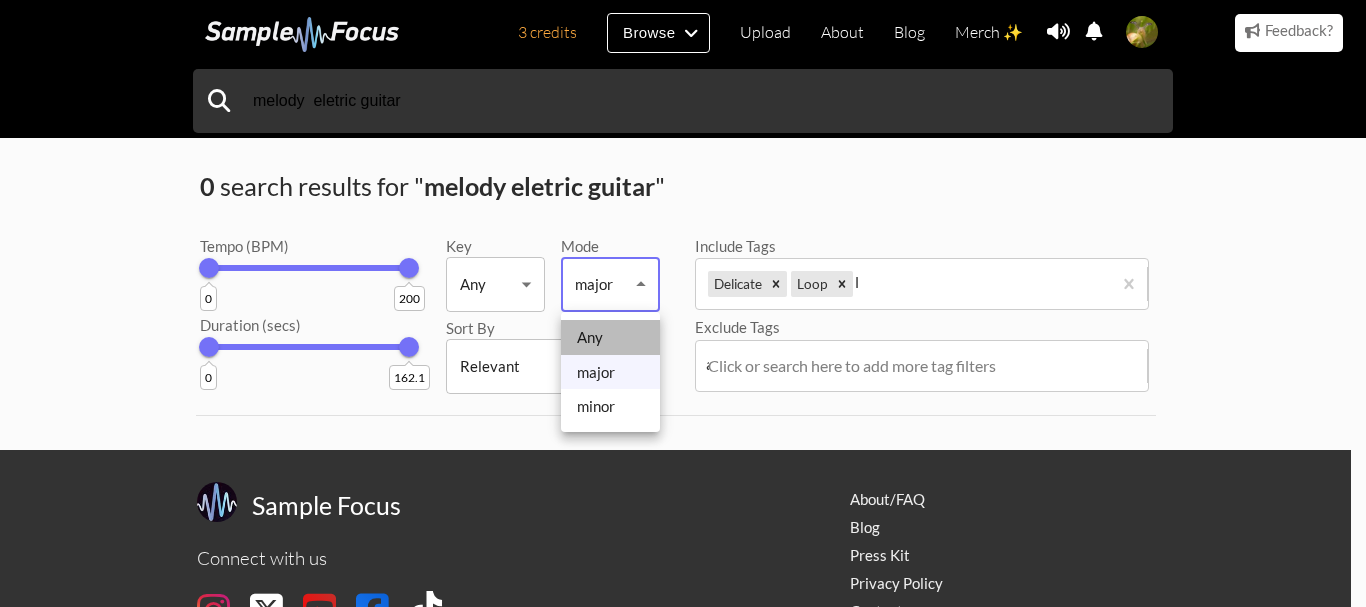click on "Any" at bounding box center (610, 337) 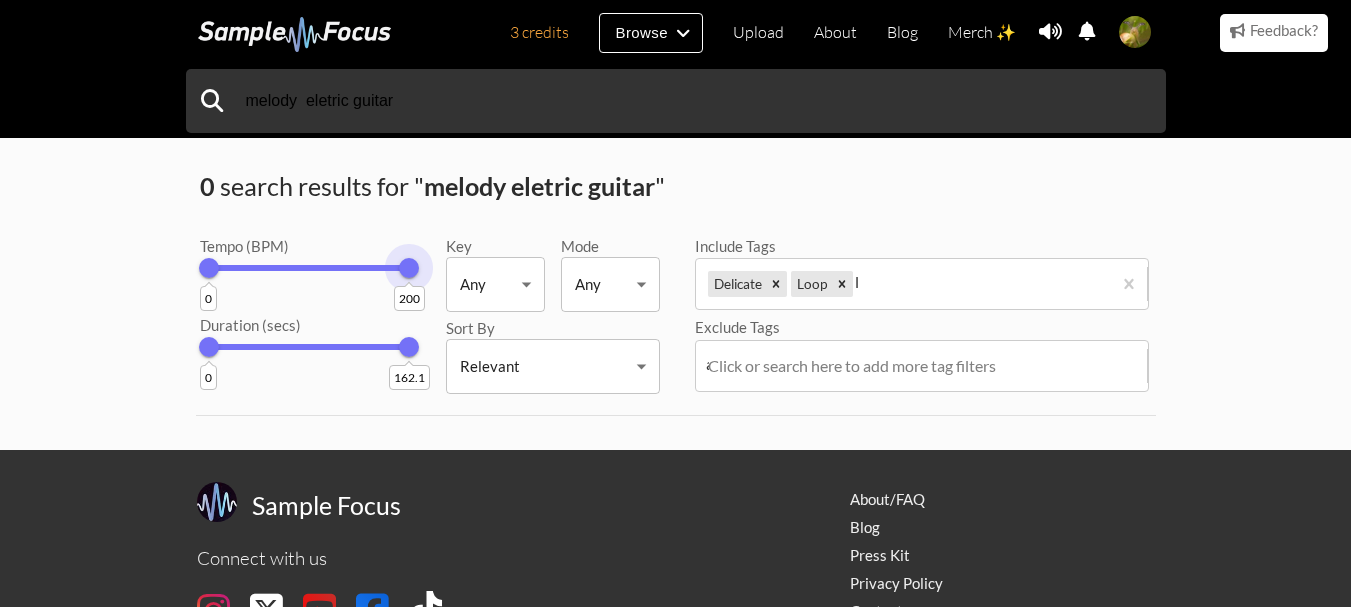 drag, startPoint x: 408, startPoint y: 268, endPoint x: 440, endPoint y: 271, distance: 32.140316 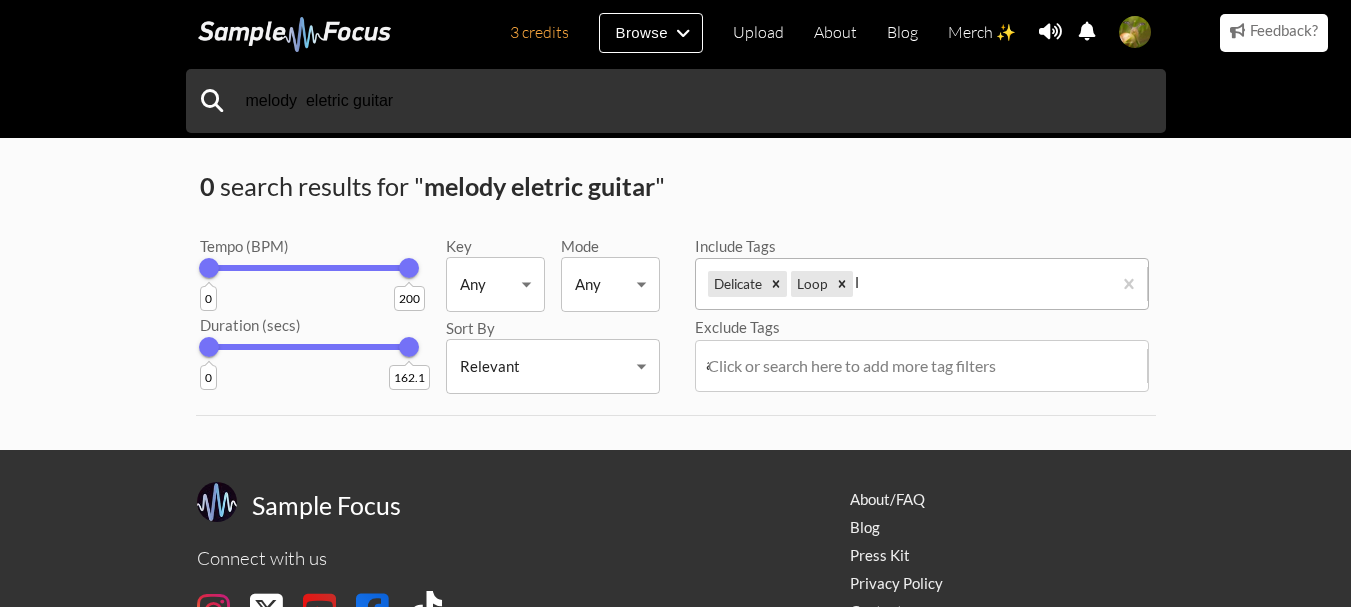 drag, startPoint x: 840, startPoint y: 286, endPoint x: 819, endPoint y: 286, distance: 21 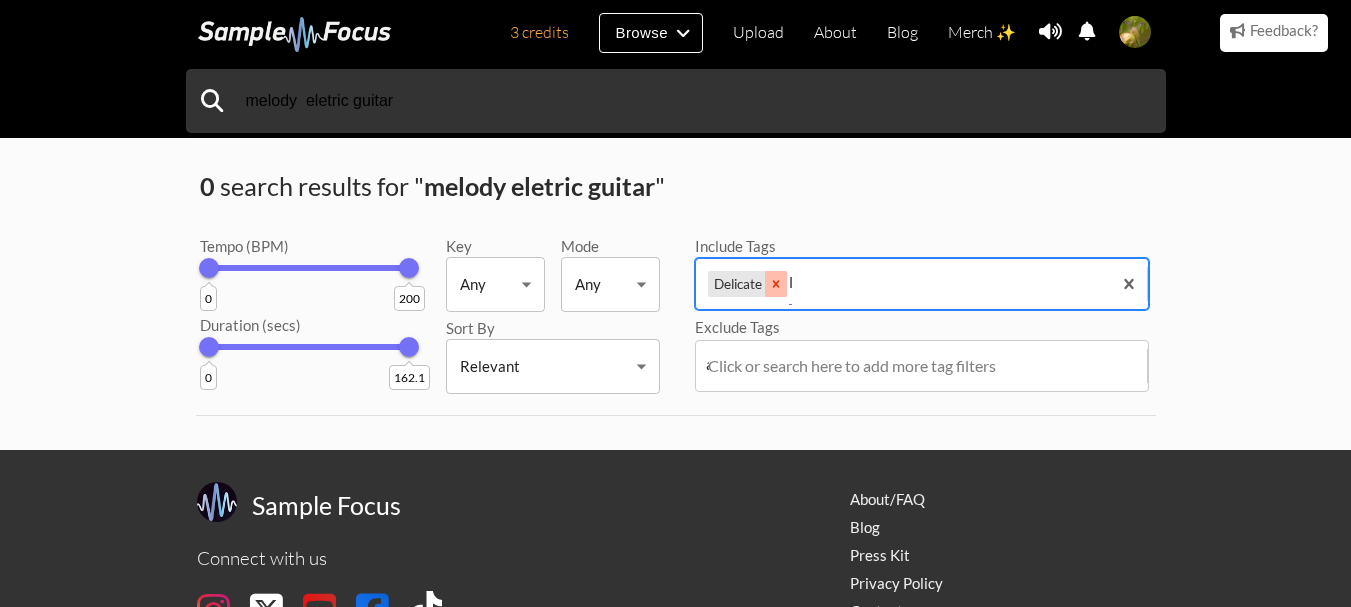 click at bounding box center [776, 284] 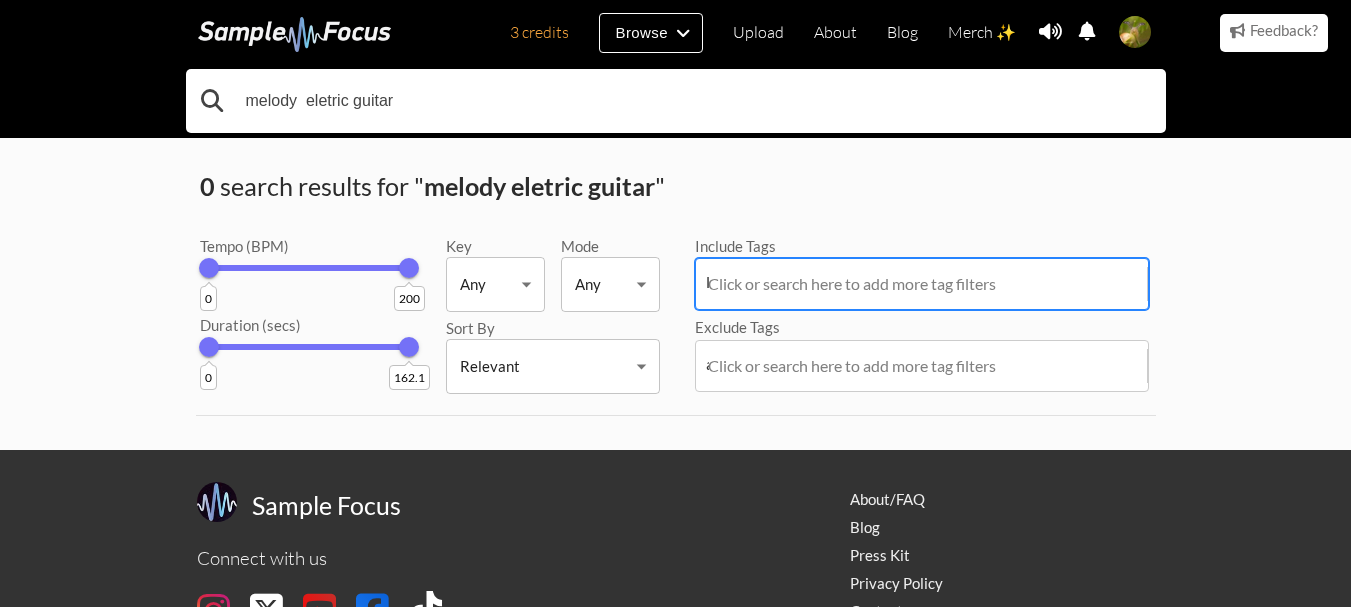 click on "melody  eletric guitar" at bounding box center [676, 101] 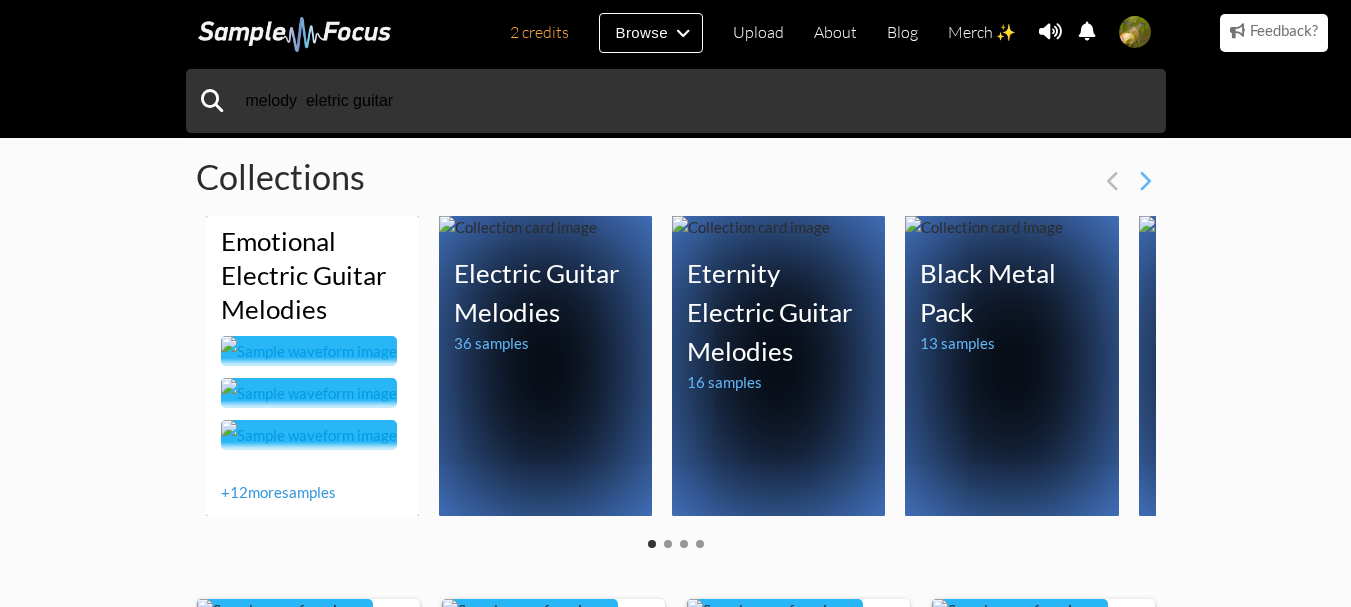 scroll, scrollTop: 0, scrollLeft: 0, axis: both 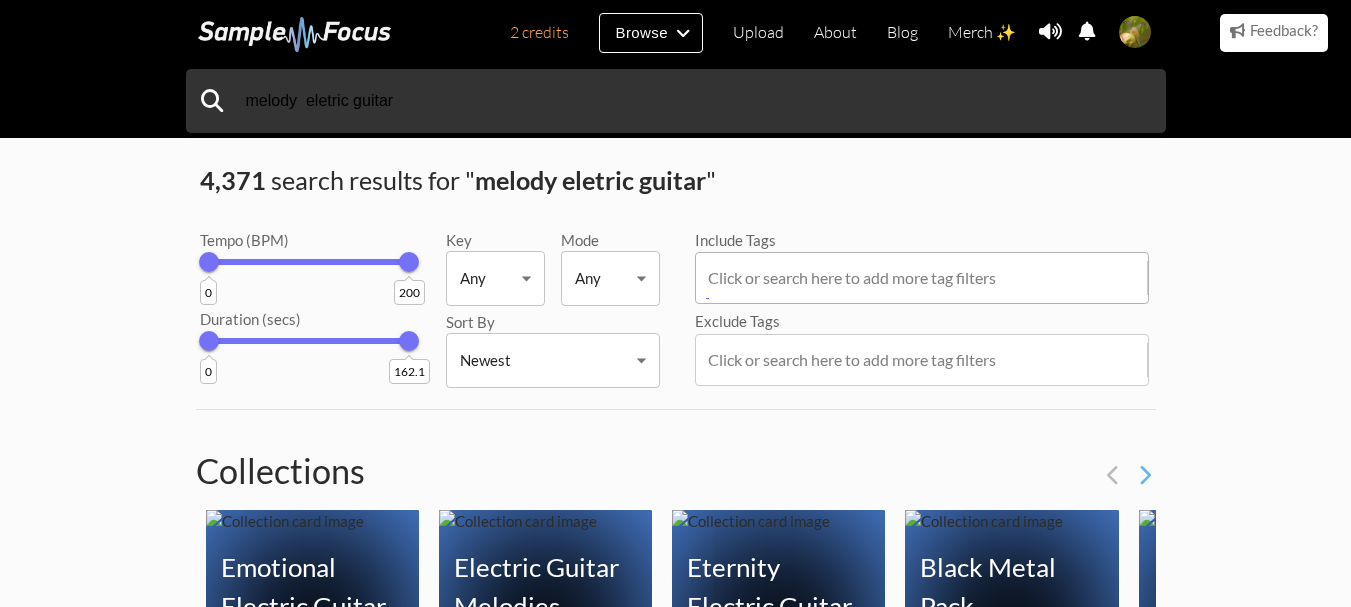 click at bounding box center [926, 278] 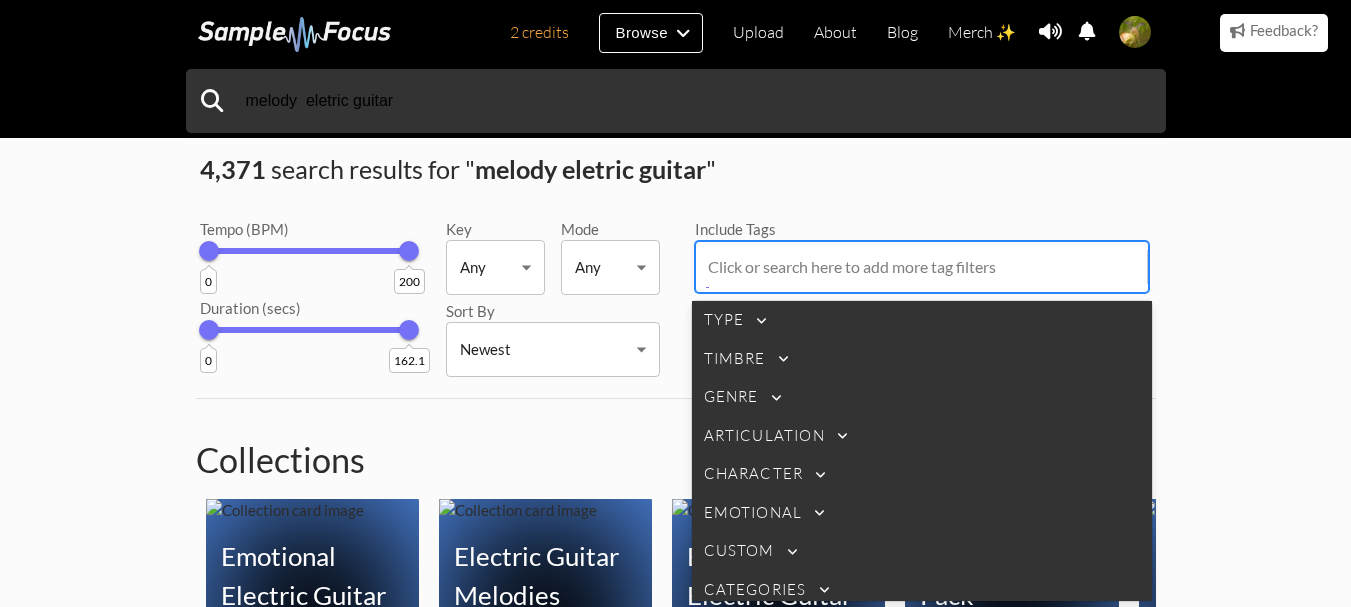 scroll, scrollTop: 19, scrollLeft: 0, axis: vertical 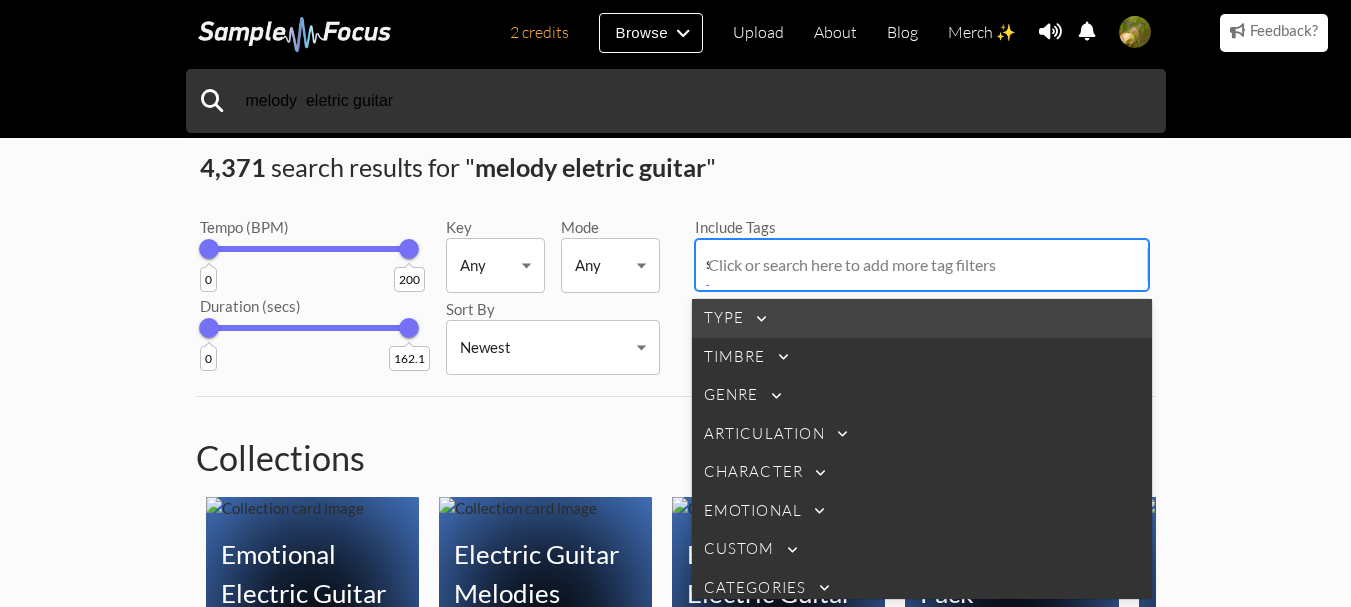 type on "so" 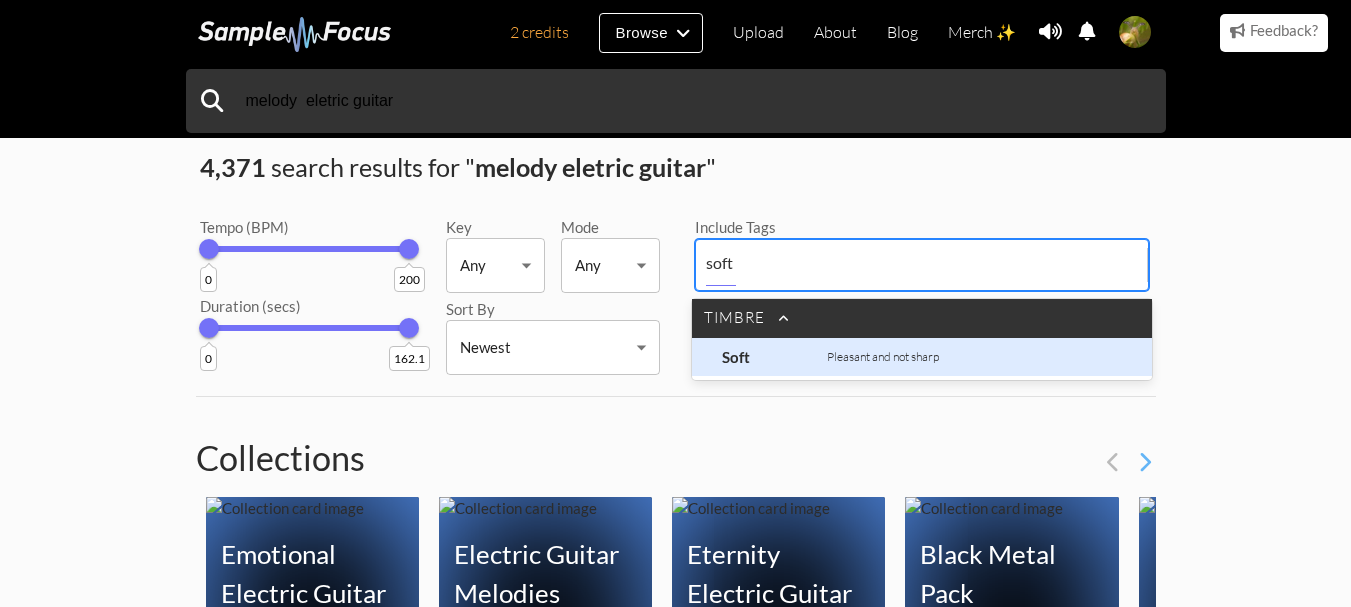 click on "Soft" at bounding box center (772, 357) 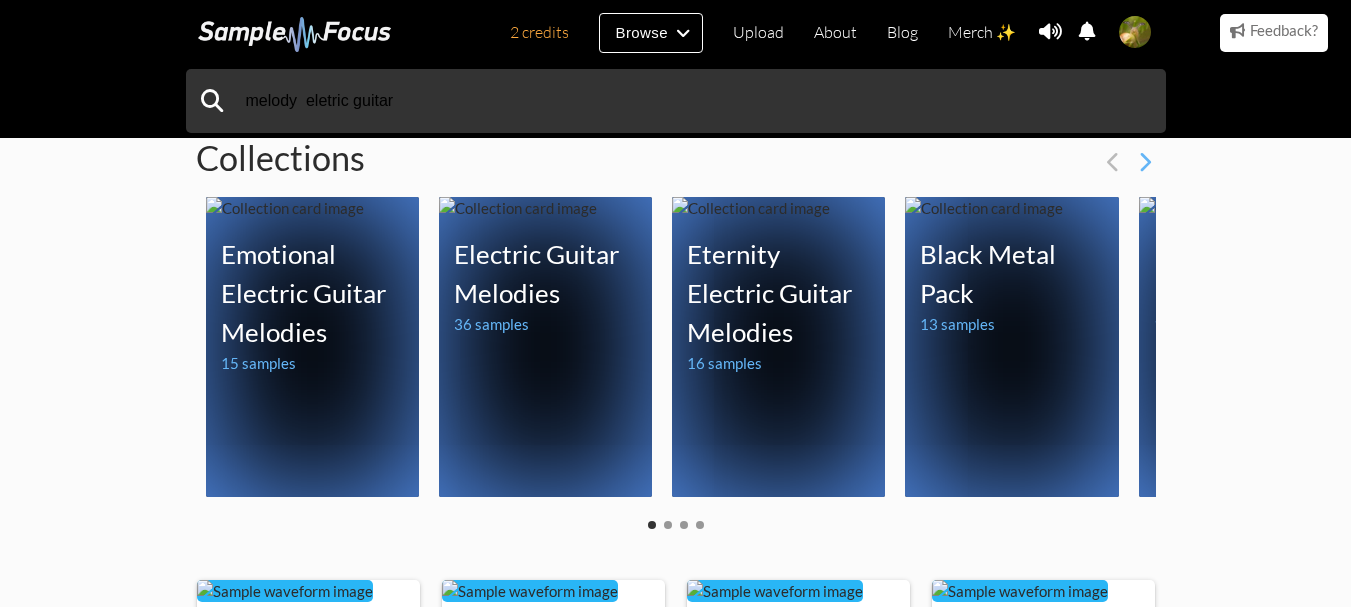 drag, startPoint x: 71, startPoint y: 361, endPoint x: 79, endPoint y: 369, distance: 11.313708 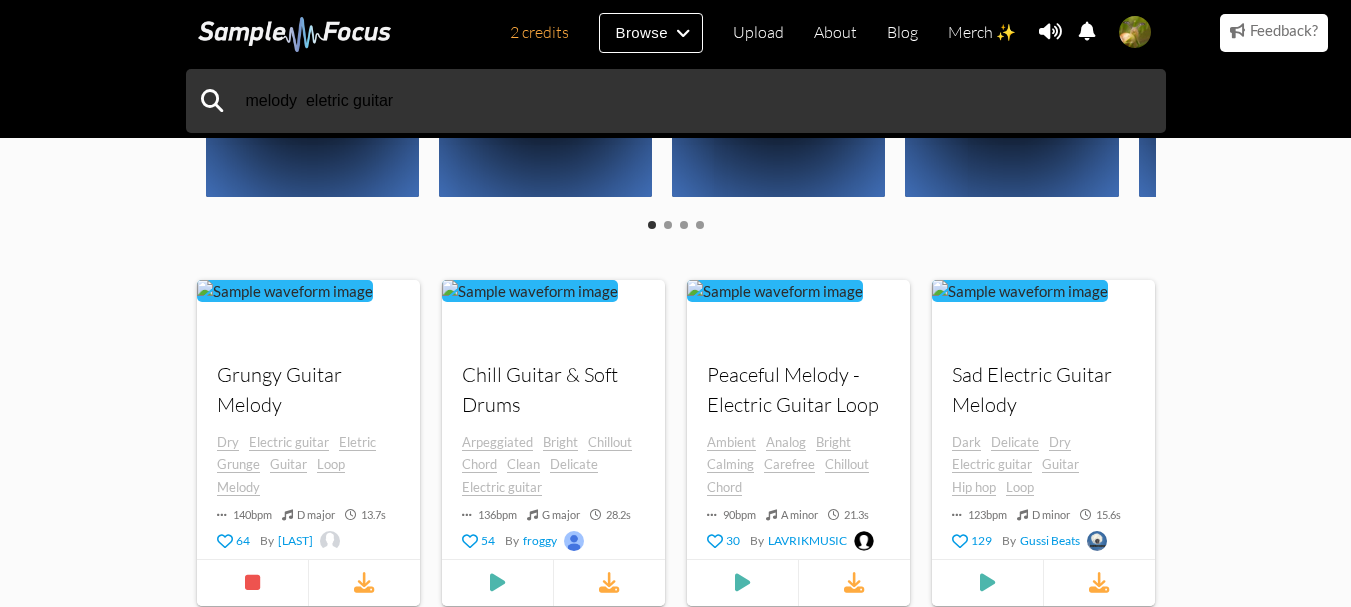 scroll, scrollTop: 0, scrollLeft: 0, axis: both 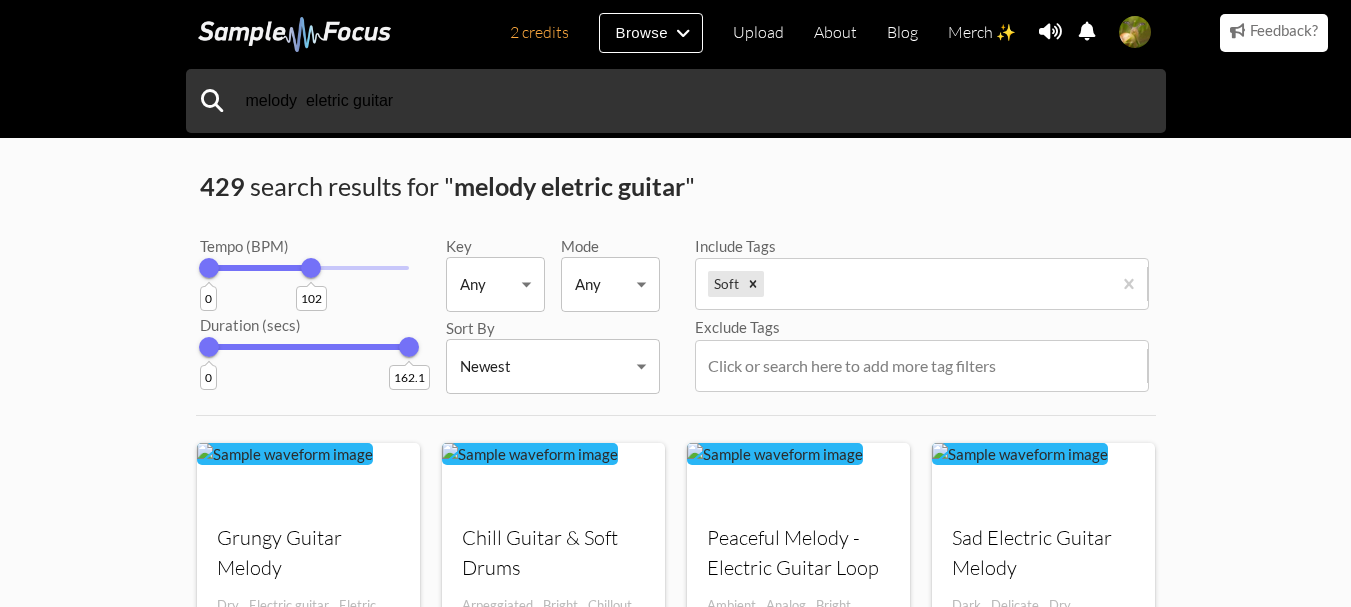 drag, startPoint x: 326, startPoint y: 277, endPoint x: 310, endPoint y: 249, distance: 32.24903 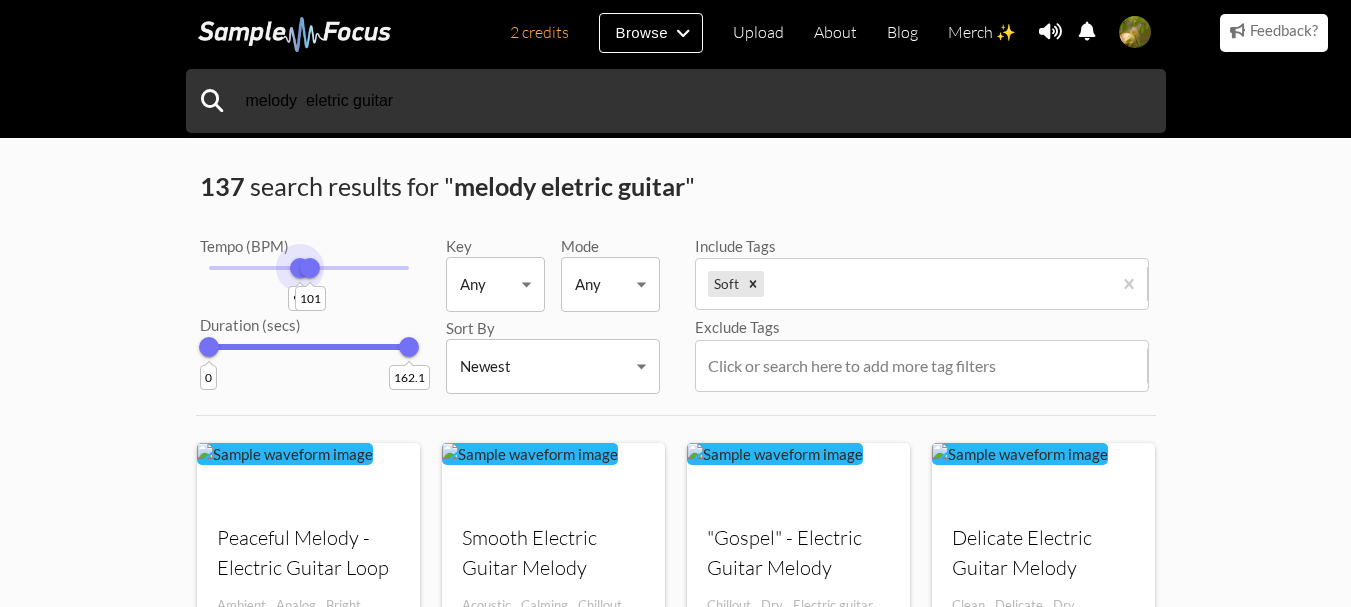 drag, startPoint x: 208, startPoint y: 272, endPoint x: 300, endPoint y: 312, distance: 100.31949 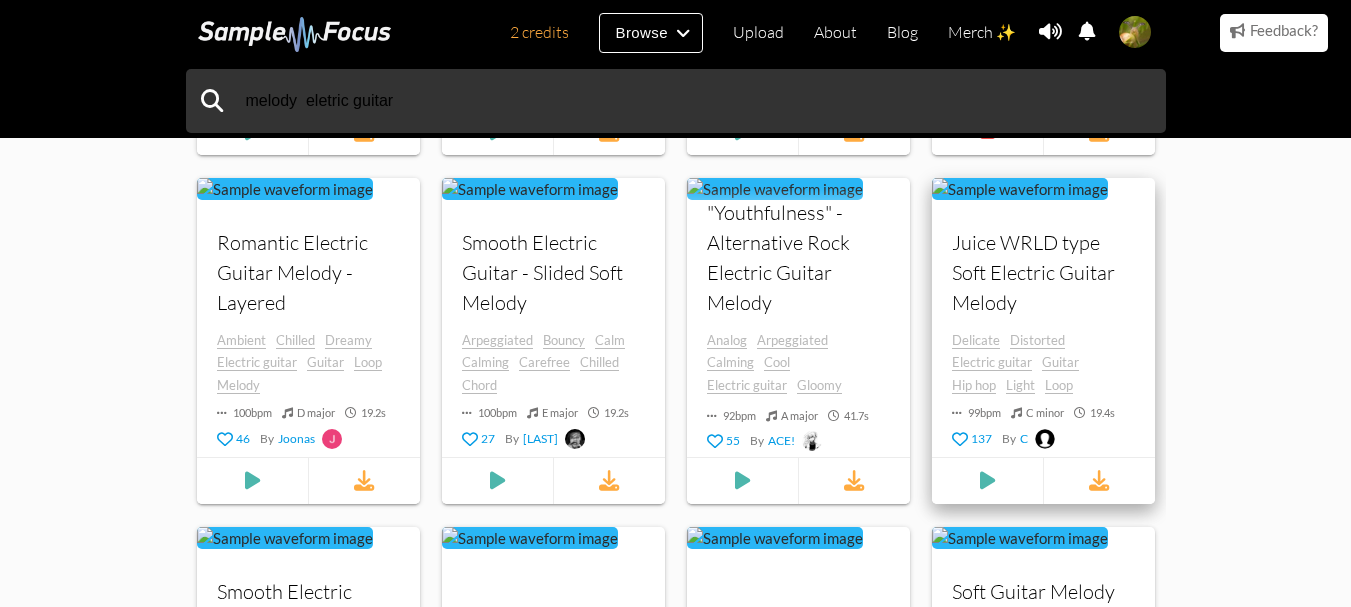 scroll, scrollTop: 900, scrollLeft: 0, axis: vertical 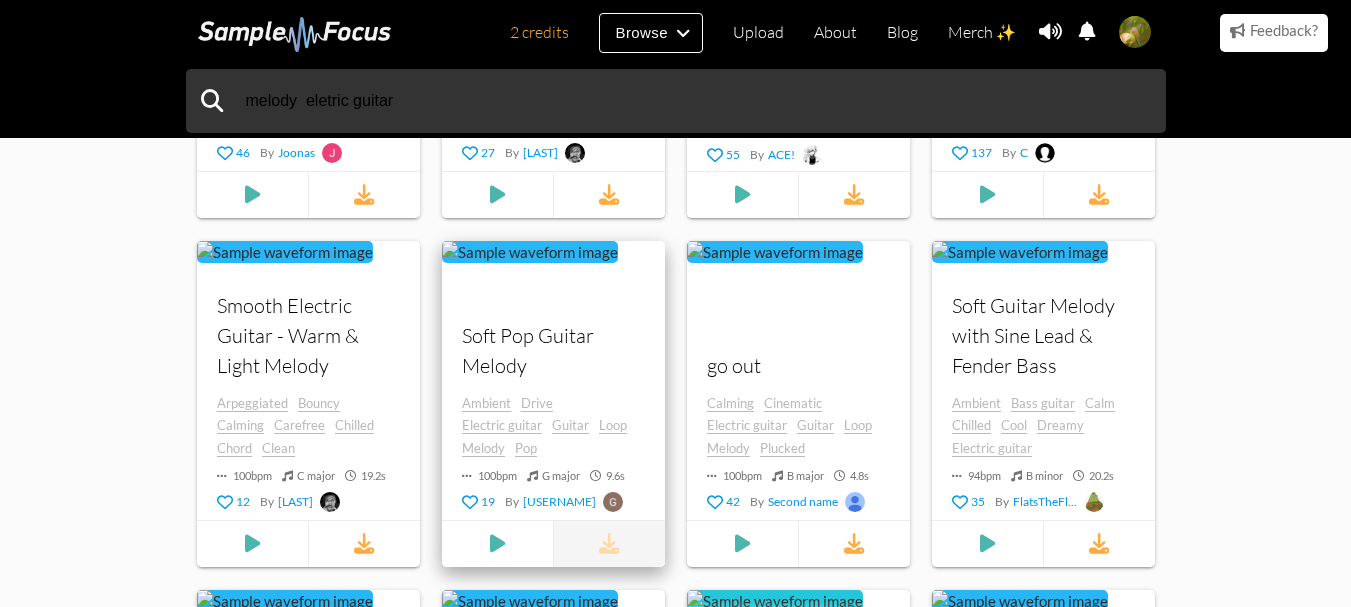click at bounding box center (609, 543) 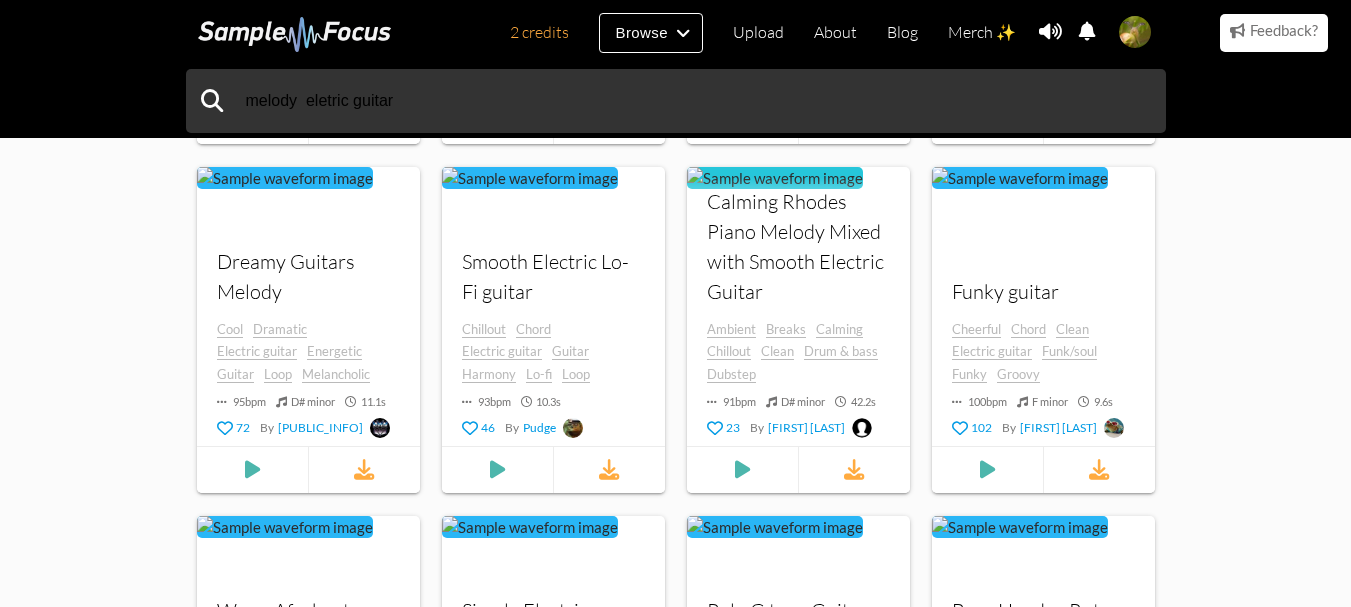 scroll, scrollTop: 1100, scrollLeft: 0, axis: vertical 